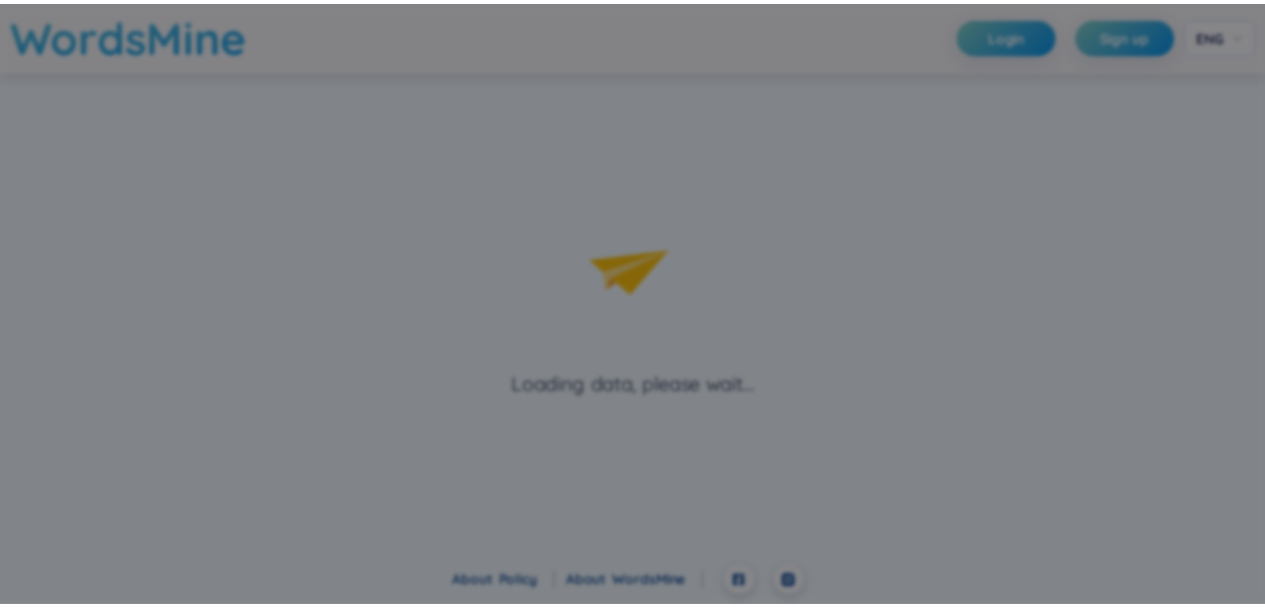 scroll, scrollTop: 0, scrollLeft: 0, axis: both 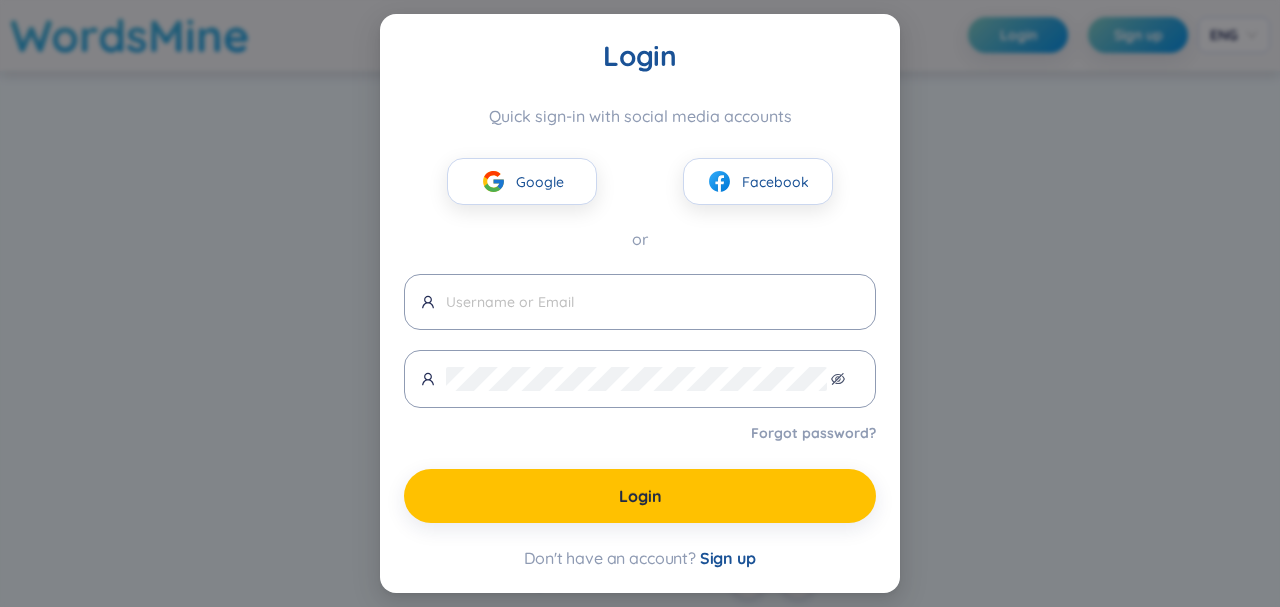 click on "Login Quick sign-in with social media accounts Google Facebook or Forgot password? Login Don't have an account?   Sign up" at bounding box center [640, 303] 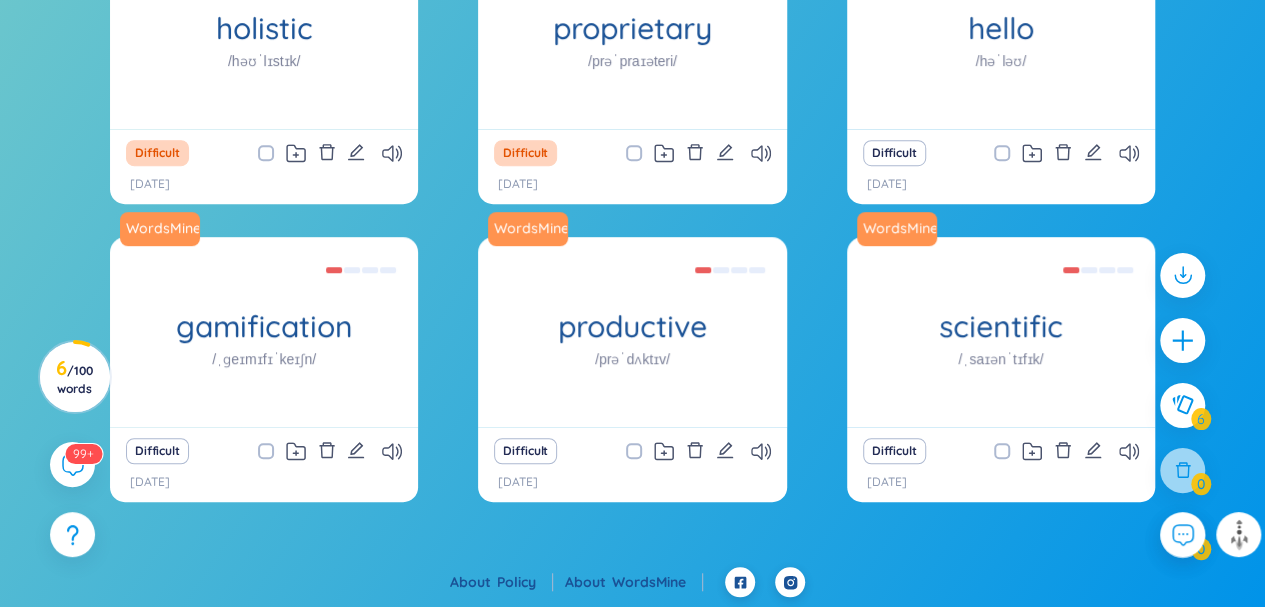 scroll, scrollTop: 555, scrollLeft: 0, axis: vertical 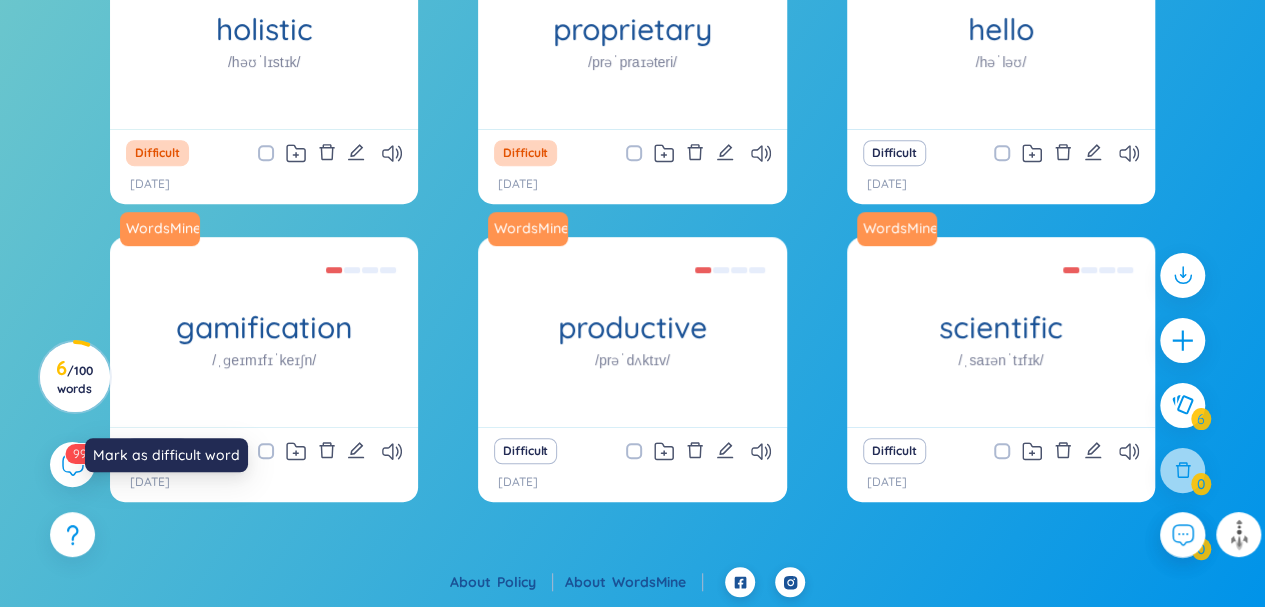 click on "Difficult" at bounding box center (157, 451) 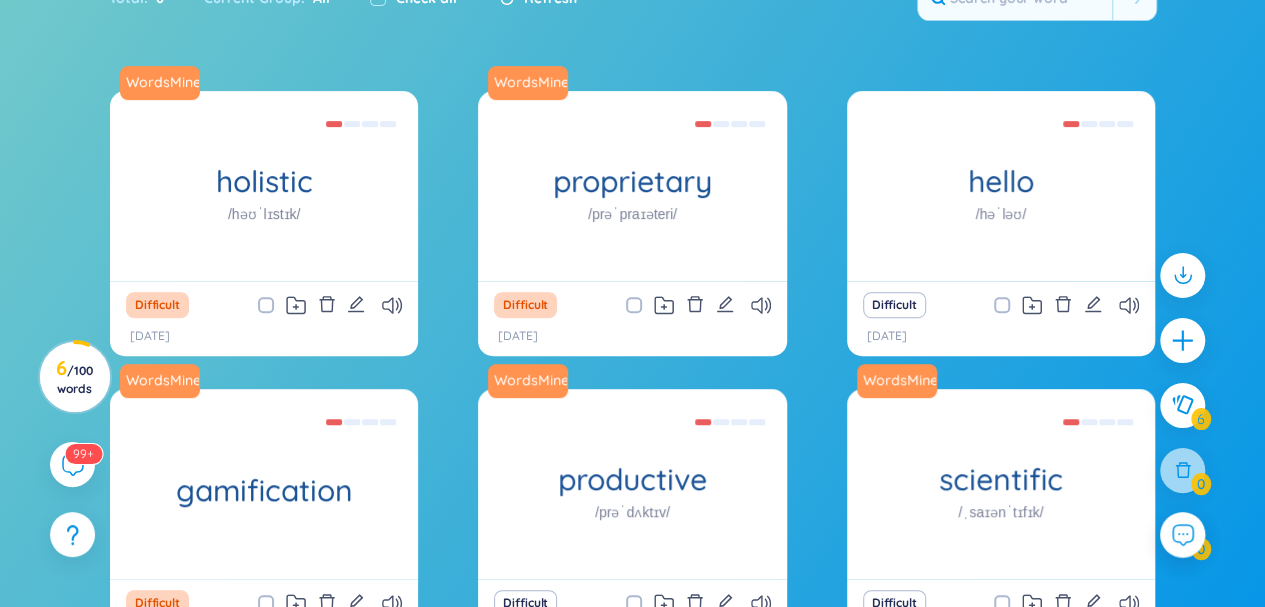 scroll, scrollTop: 351, scrollLeft: 0, axis: vertical 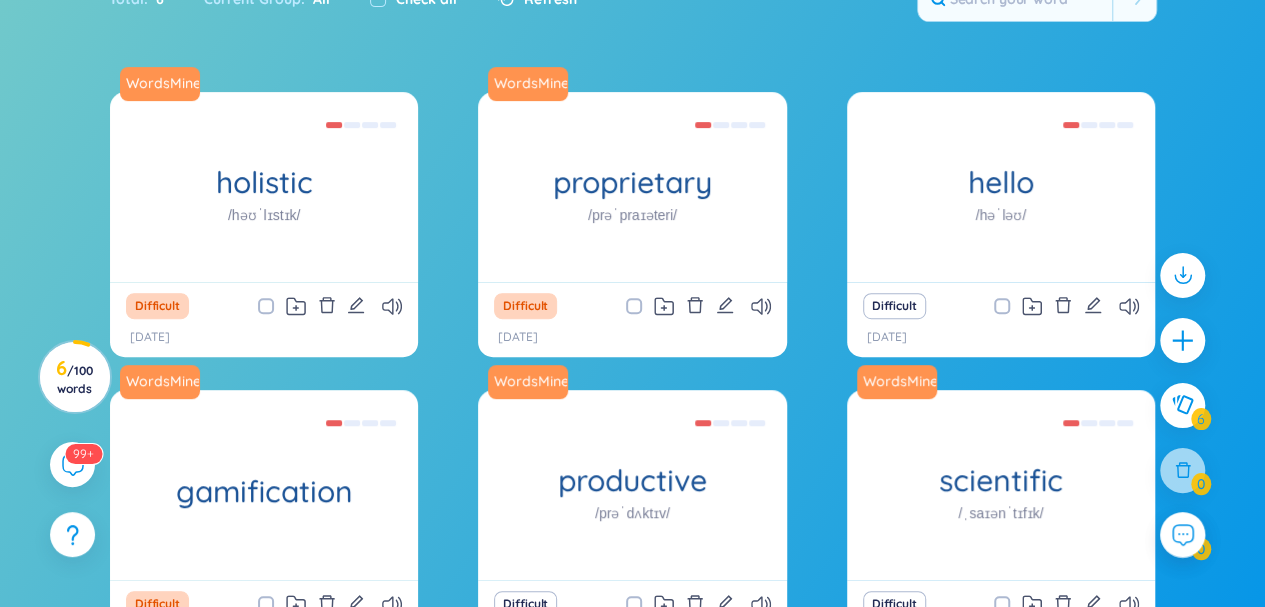 click 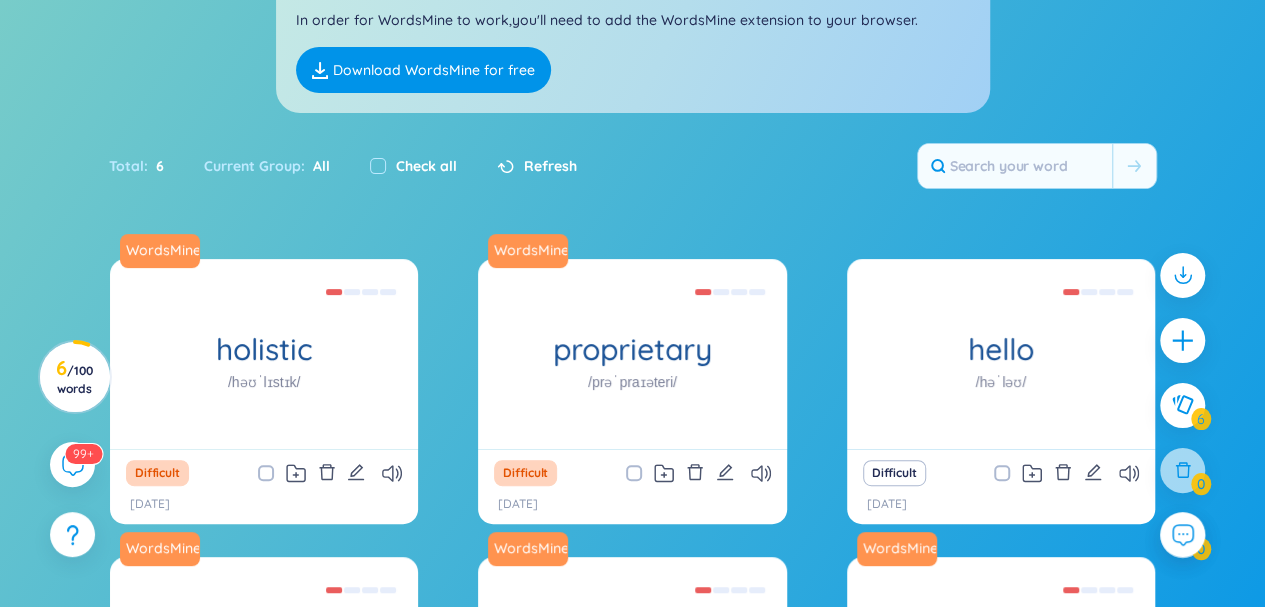 scroll, scrollTop: 0, scrollLeft: 0, axis: both 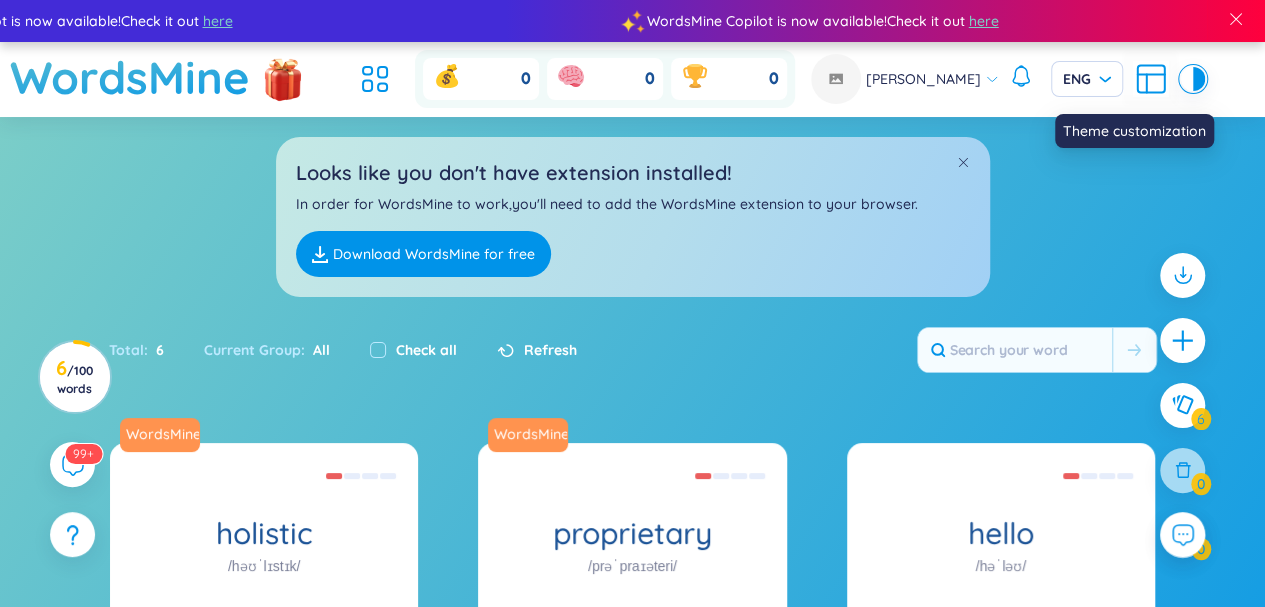 click at bounding box center (1187, 79) 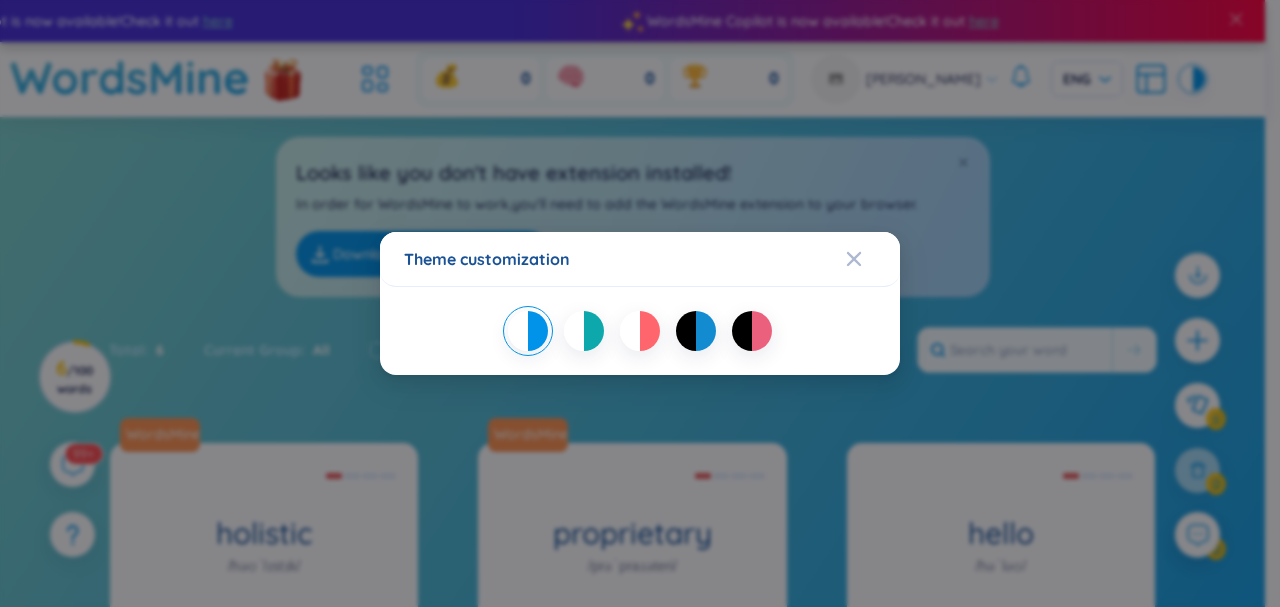 click at bounding box center (630, 331) 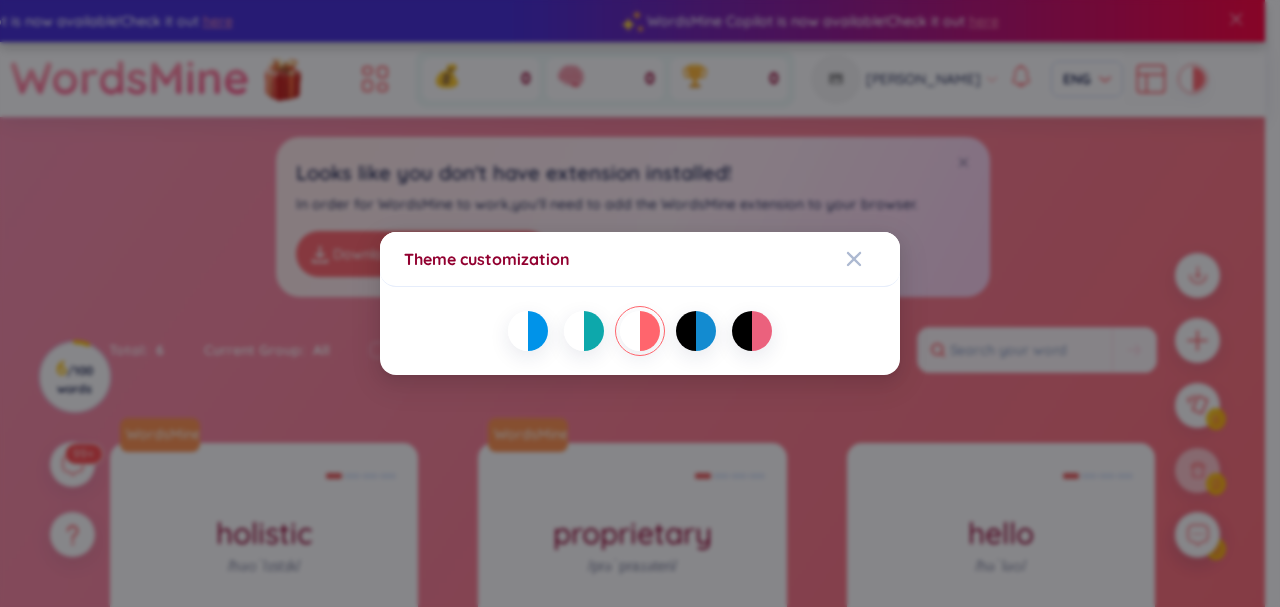 click at bounding box center (742, 331) 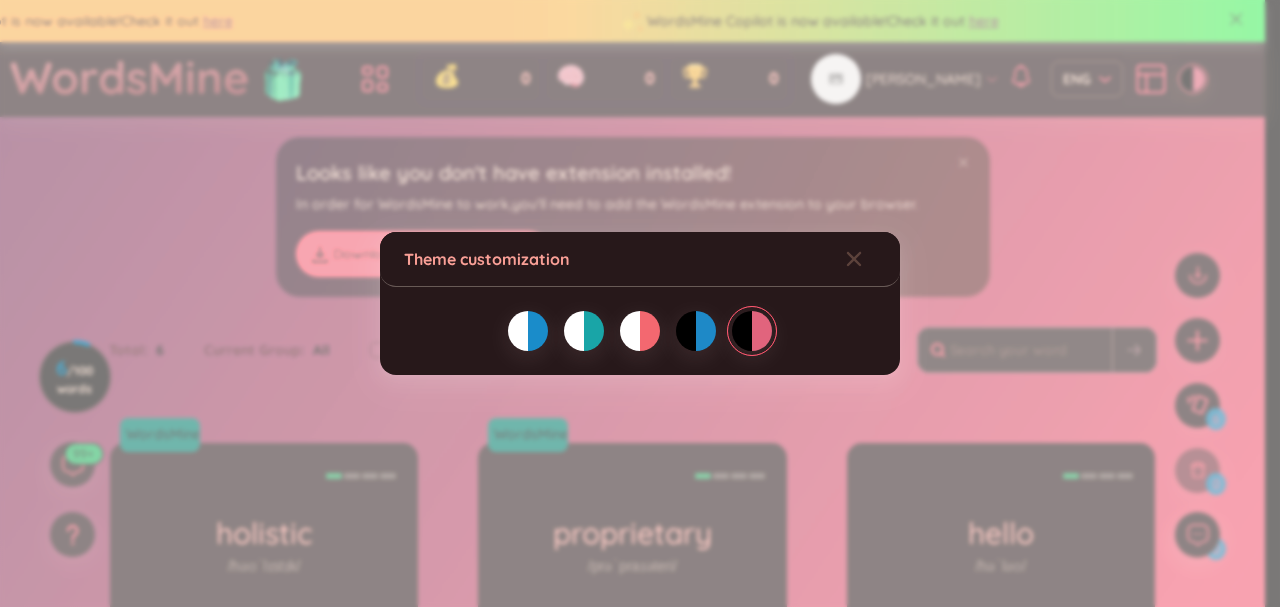 click at bounding box center (686, 331) 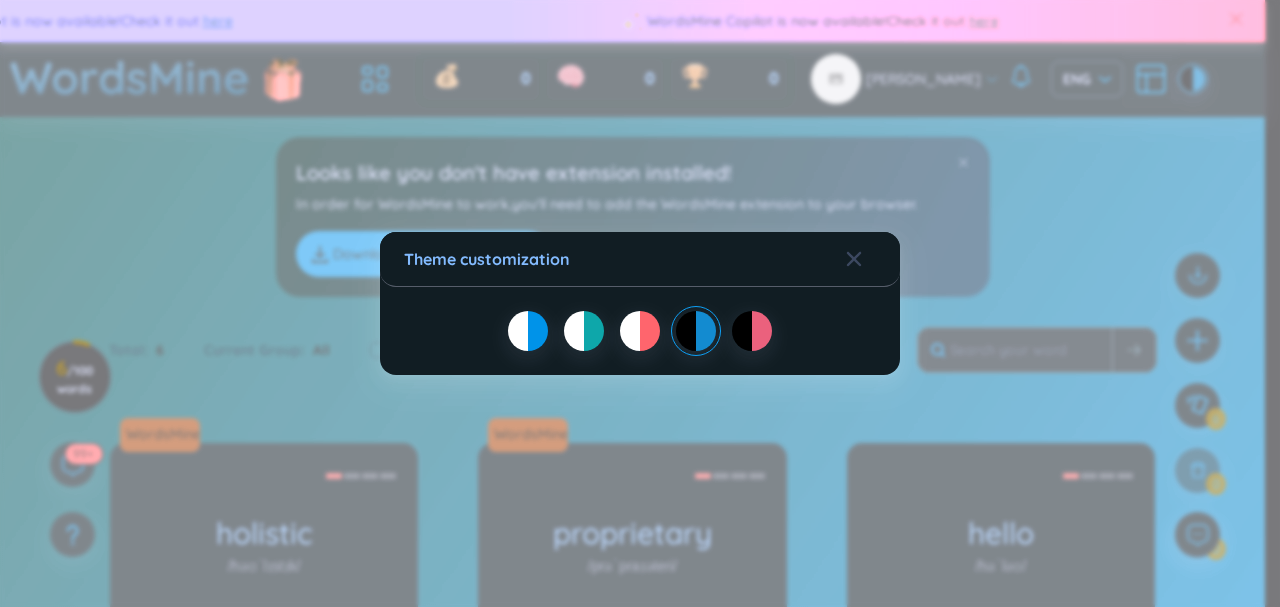 click at bounding box center [538, 331] 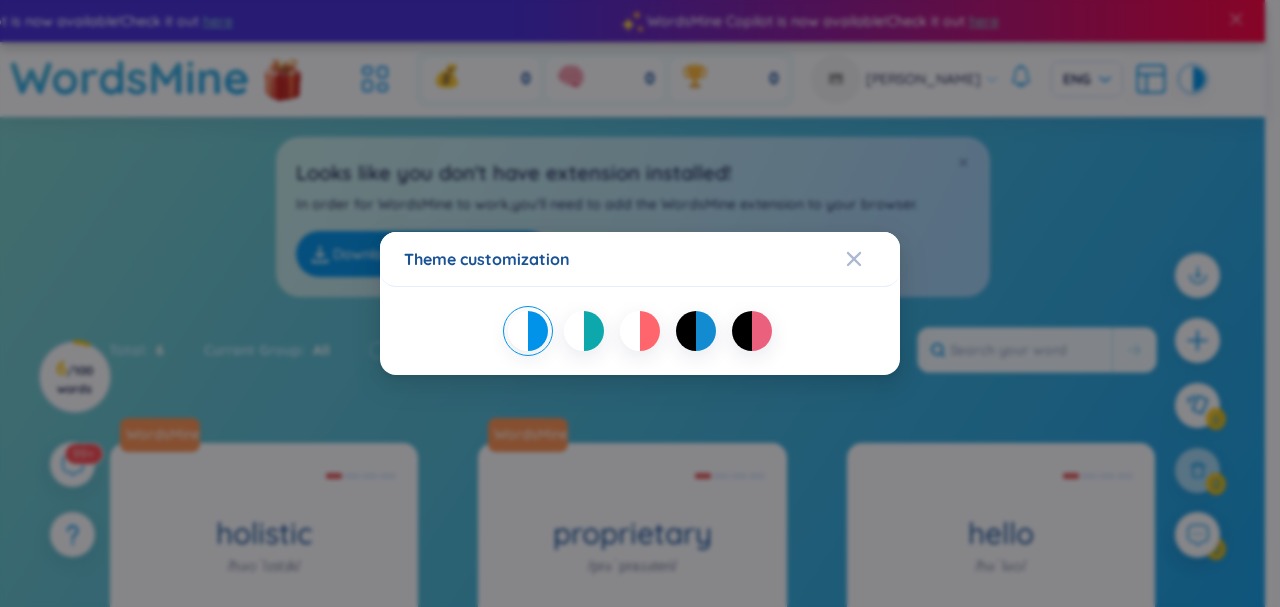 click 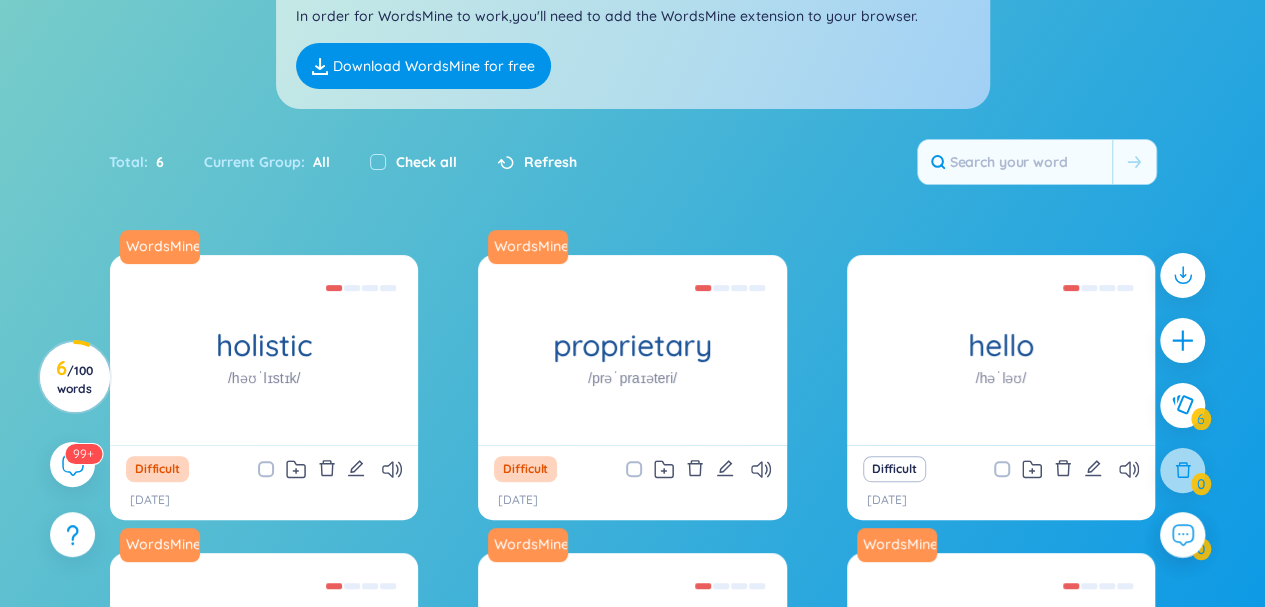 scroll, scrollTop: 313, scrollLeft: 0, axis: vertical 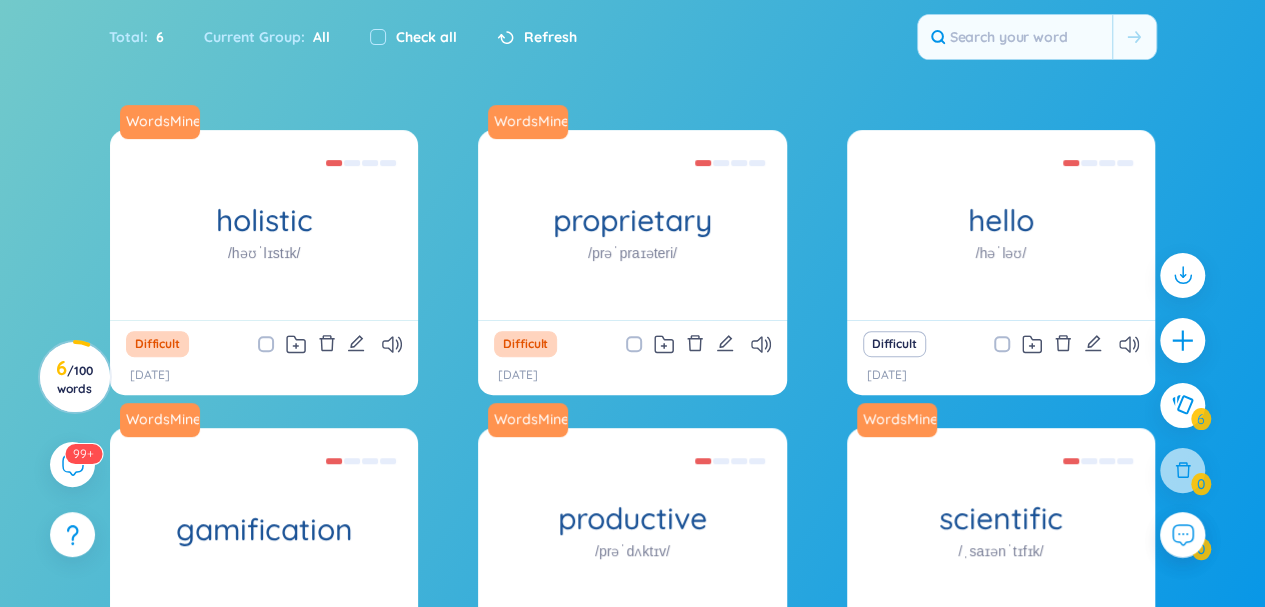 click 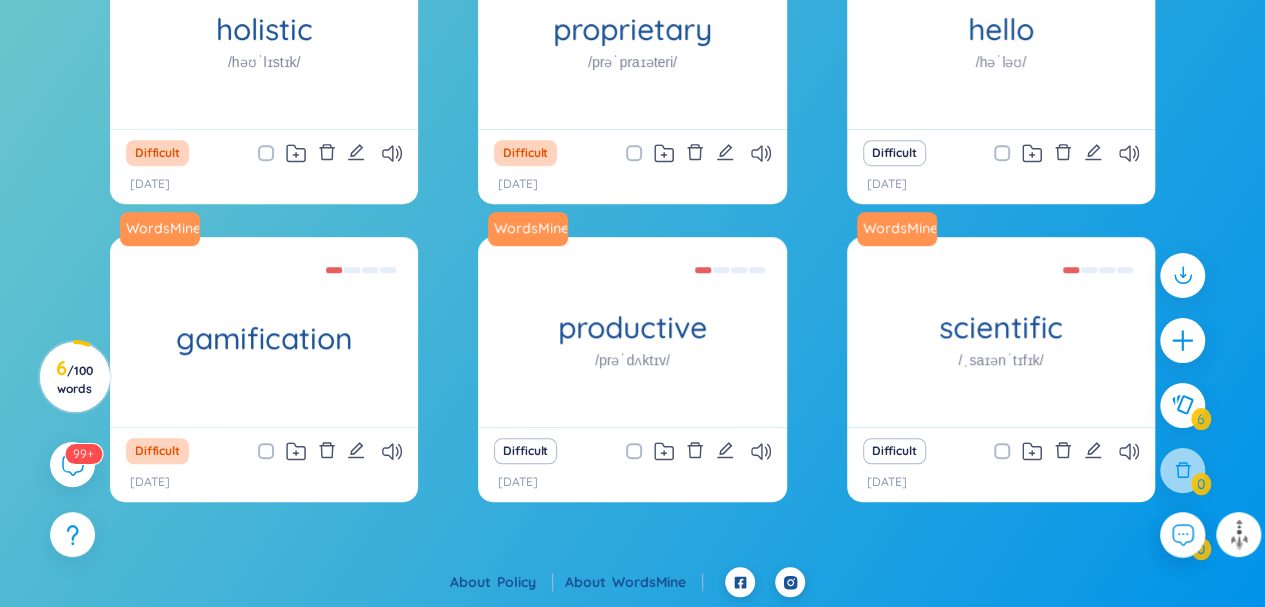 scroll, scrollTop: 535, scrollLeft: 0, axis: vertical 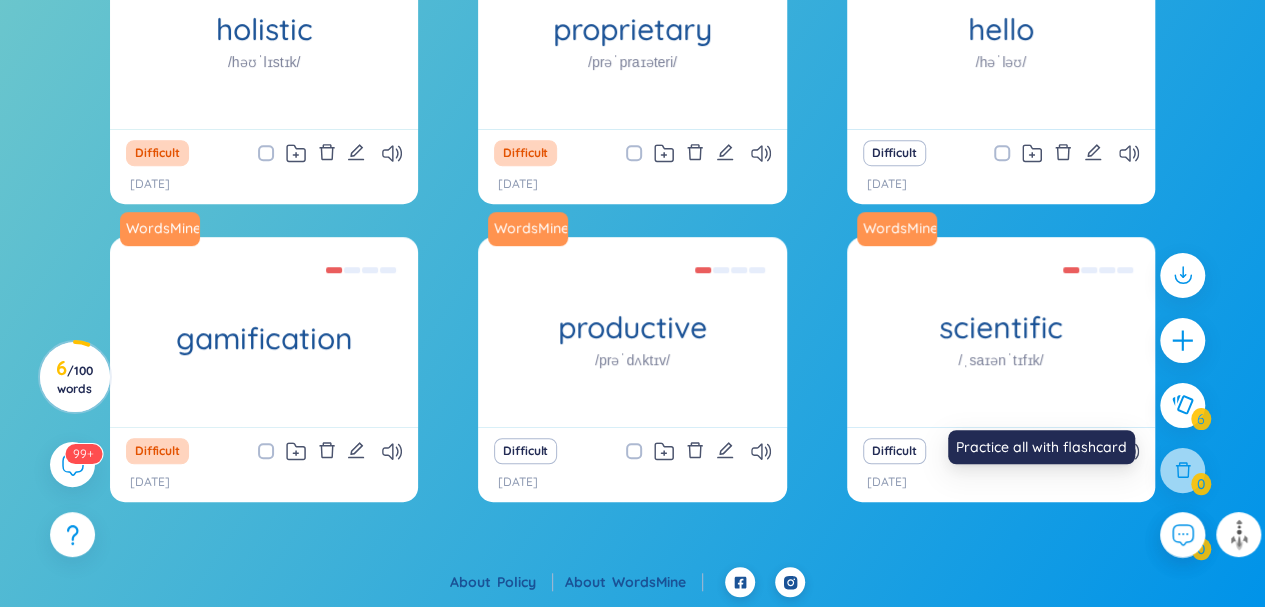 click 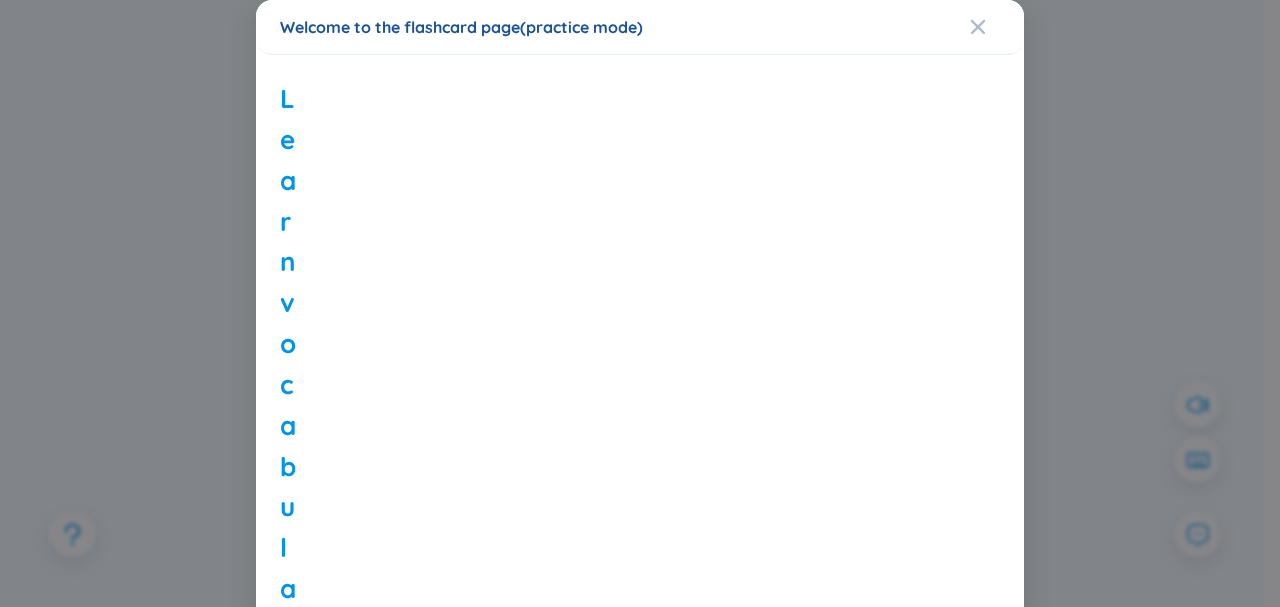 scroll, scrollTop: 178, scrollLeft: 0, axis: vertical 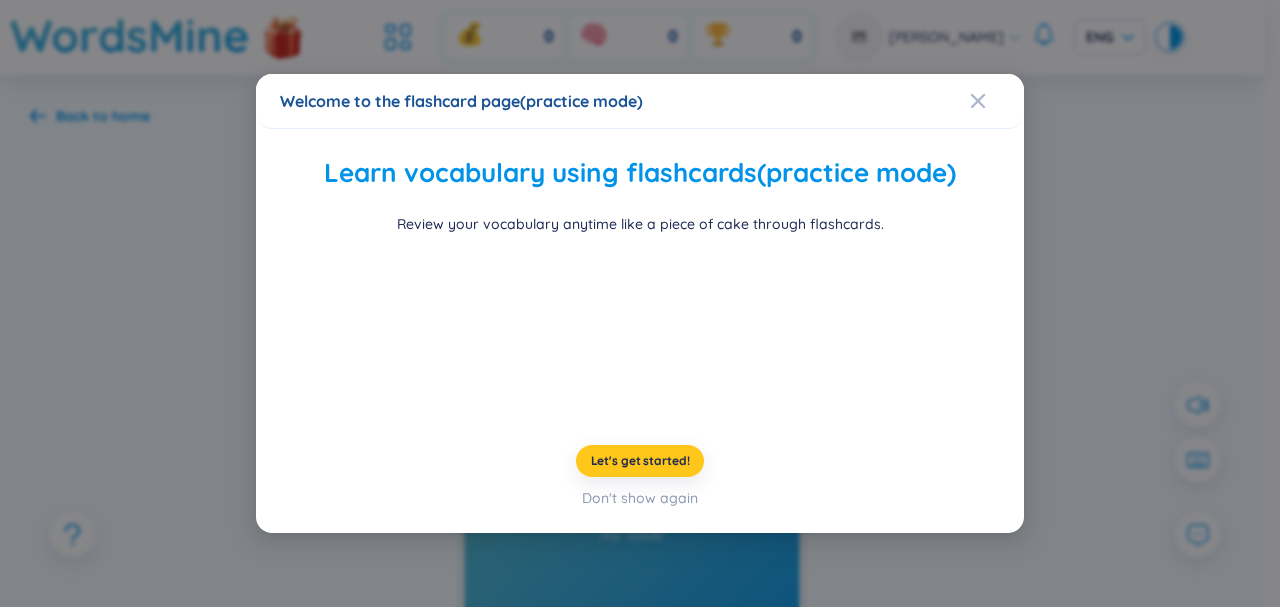 click on "Let's   get   started !" at bounding box center [640, 461] 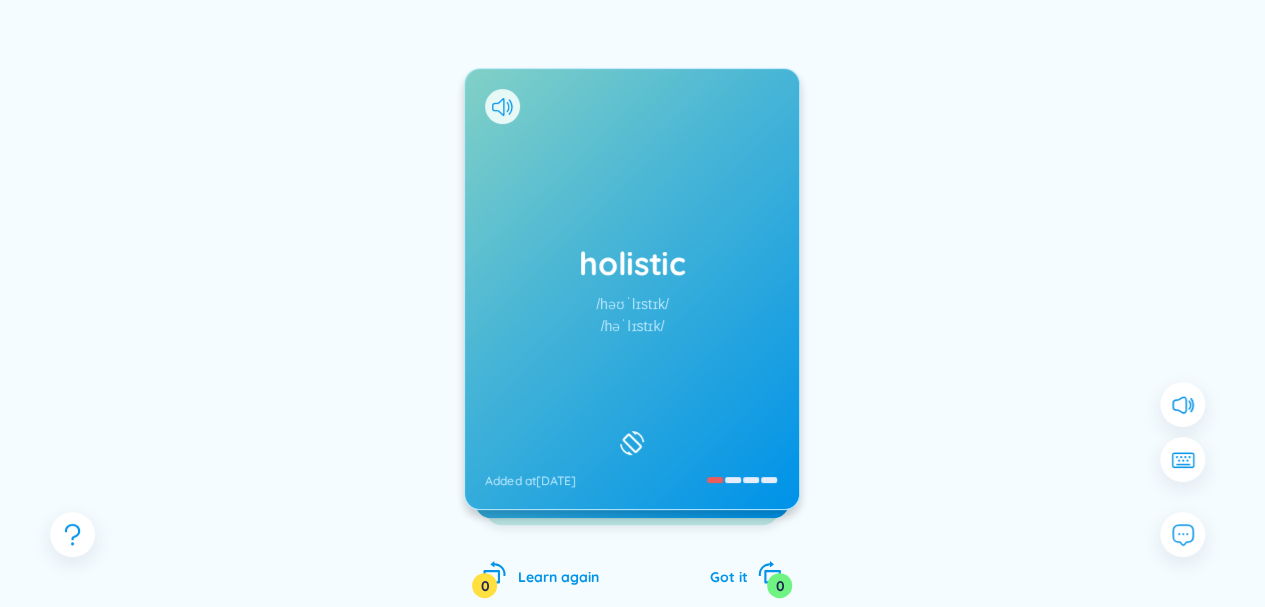 scroll, scrollTop: 215, scrollLeft: 0, axis: vertical 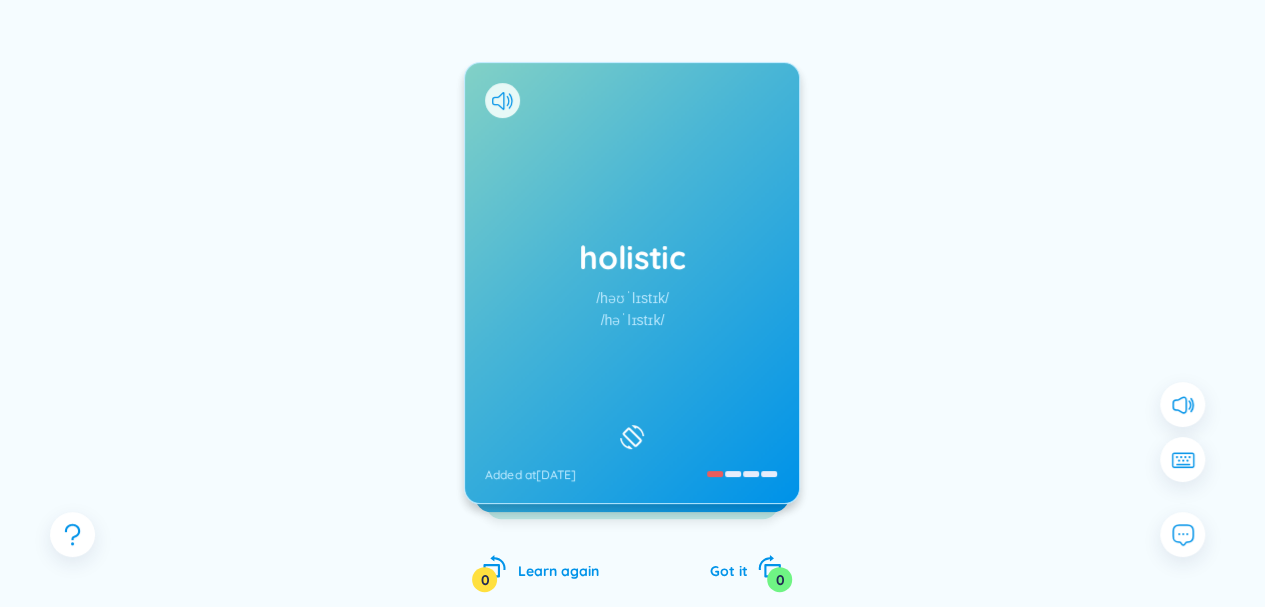 click 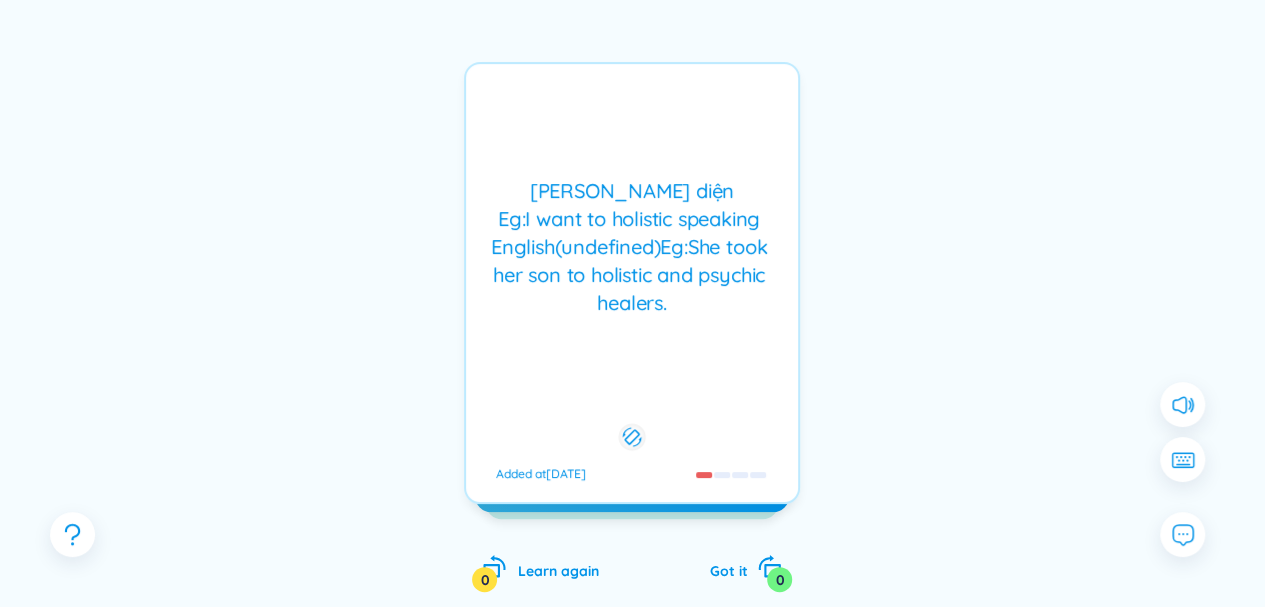 click on "[PERSON_NAME]
Eg :  I   want   to   holistic   speaking speakin g   English
( undefined undefin e d )
Eg :  She   took   her   son   to   holistic   and   psychic p syc h ic   healers .
Added   at  [DATE]" at bounding box center [632, 283] 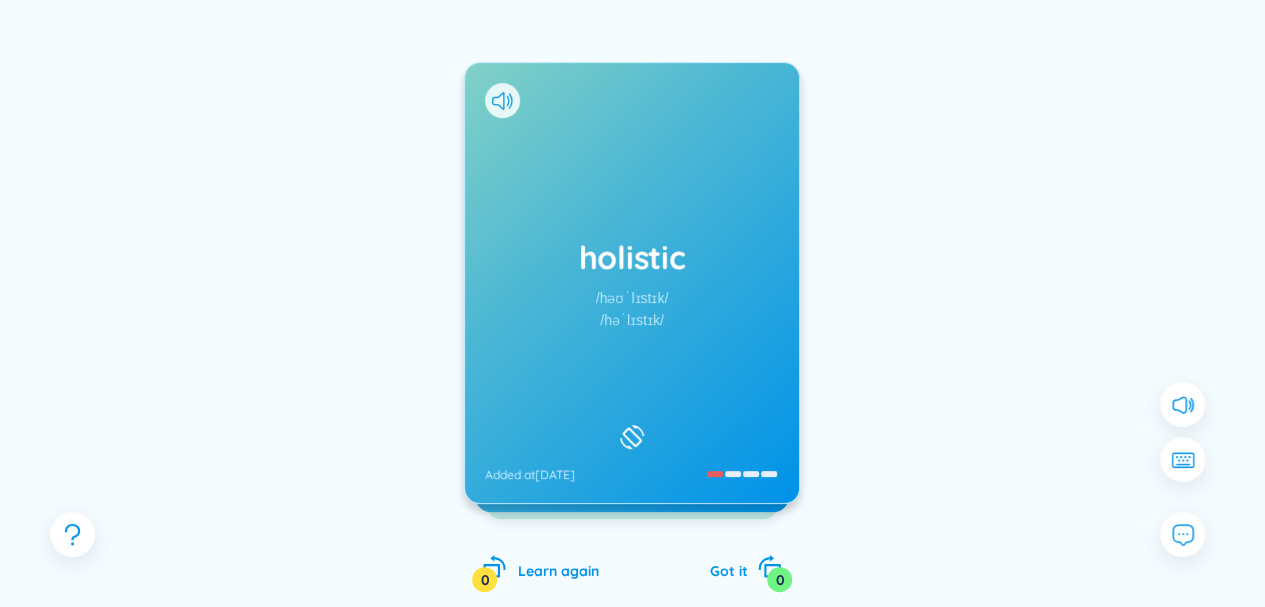 click on "holistic /həʊˈlɪstɪk/ /həˈlɪstɪk/ Added   at  [DATE]" at bounding box center [632, 283] 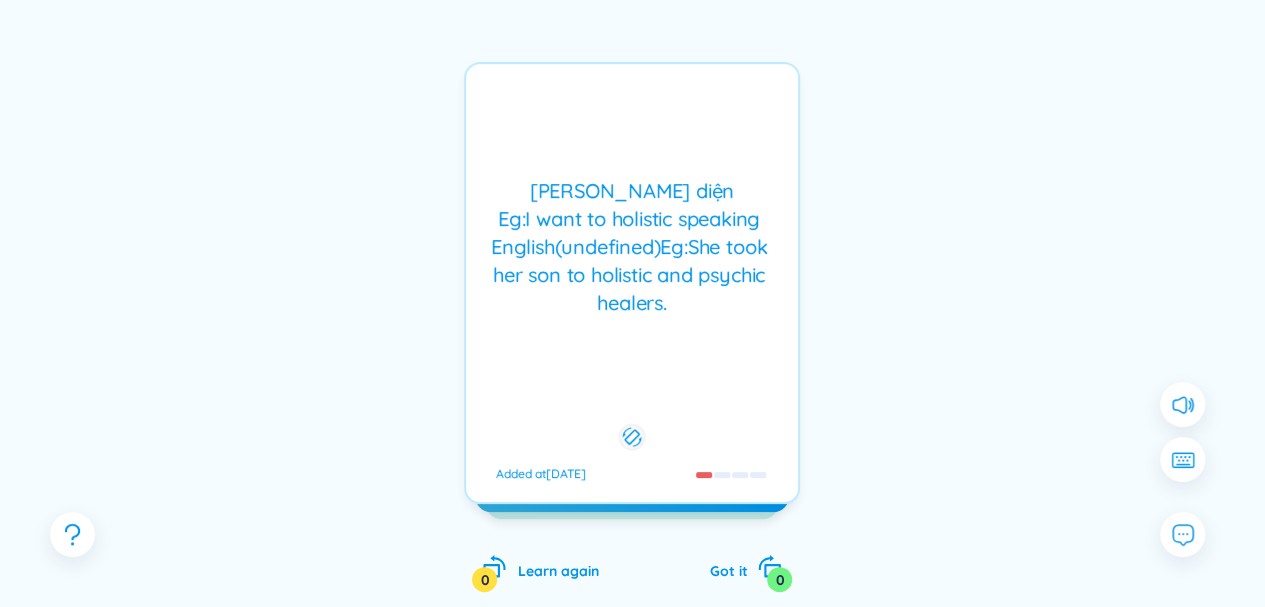 click on "[PERSON_NAME]
Eg :  I   want   to   holistic   speaking speakin g   English
( undefined undefin e d )
Eg :  She   took   her   son   to   holistic   and   psychic p syc h ic   healers .
Added   at  [DATE]" at bounding box center [632, 283] 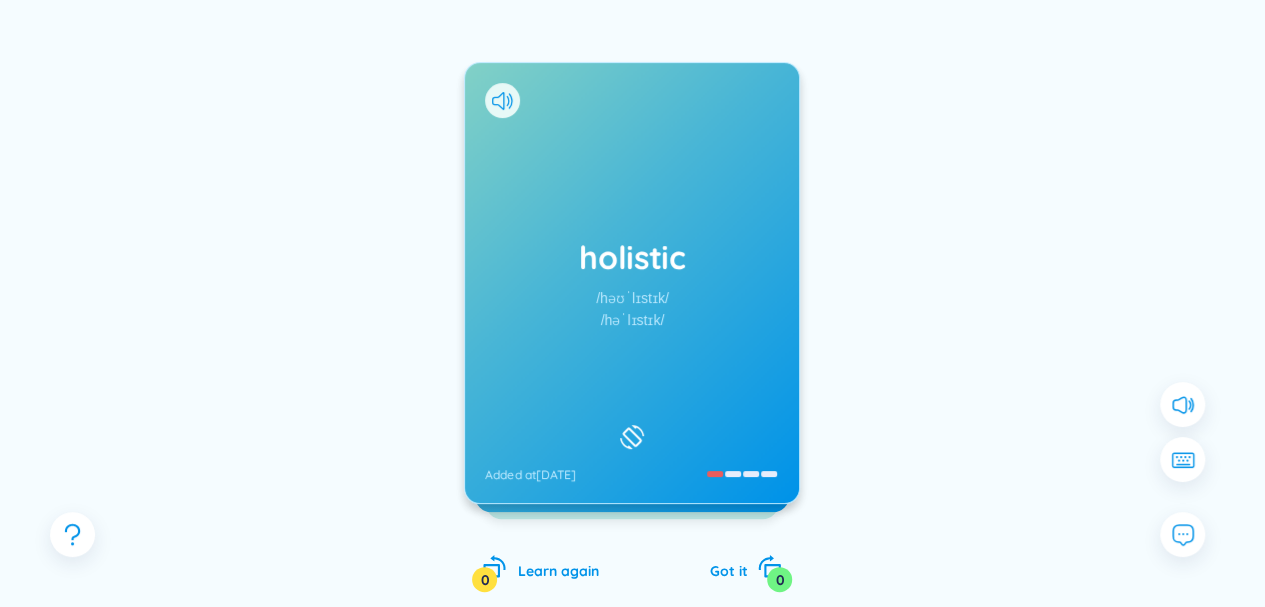 click on "holistic /həʊˈlɪstɪk/ /həˈlɪstɪk/ Added   at  [DATE]" at bounding box center (632, 283) 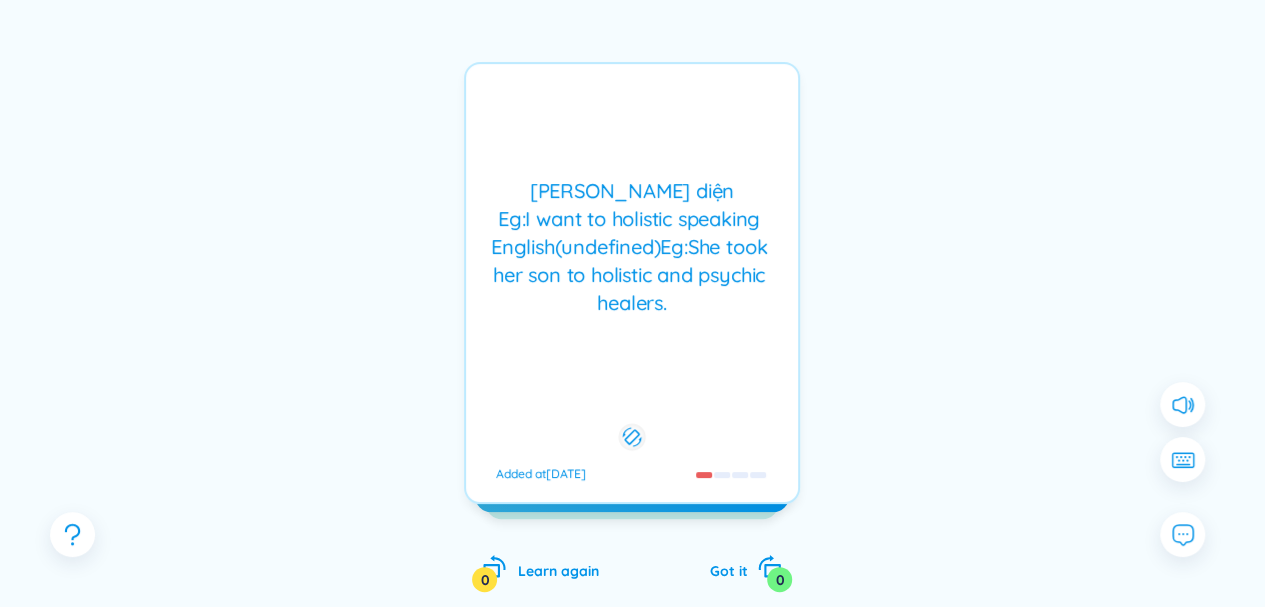 click at bounding box center [704, 475] 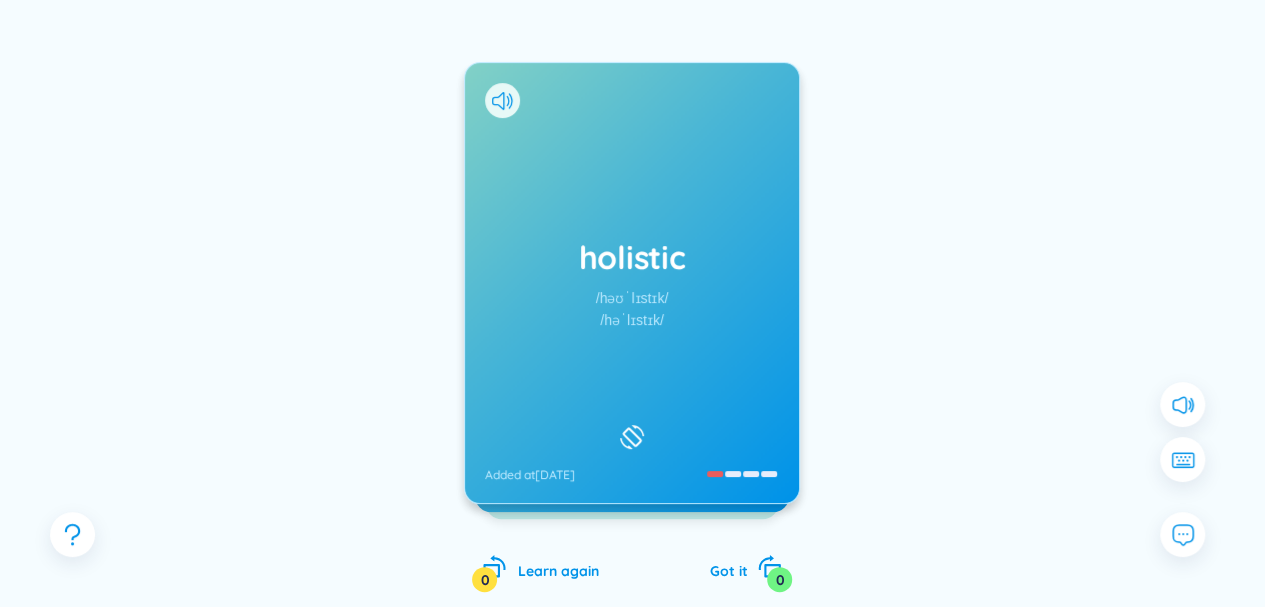 click on "holistic /həʊˈlɪstɪk/ /həˈlɪstɪk/ Added   at  [DATE]" at bounding box center [632, 283] 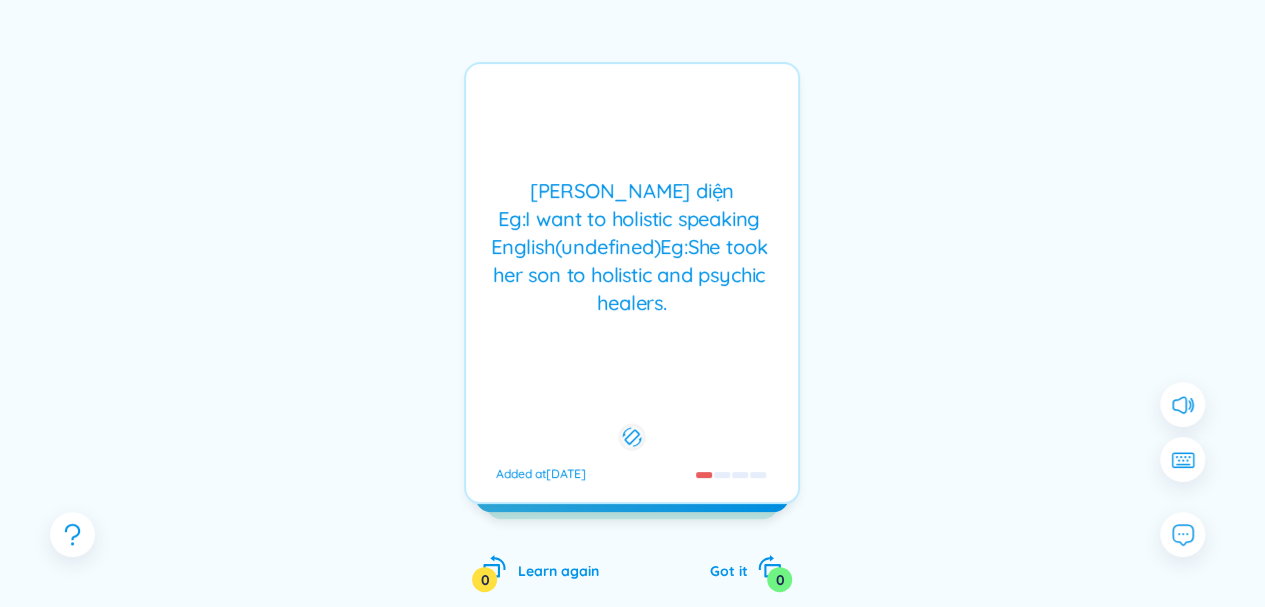 click at bounding box center [704, 475] 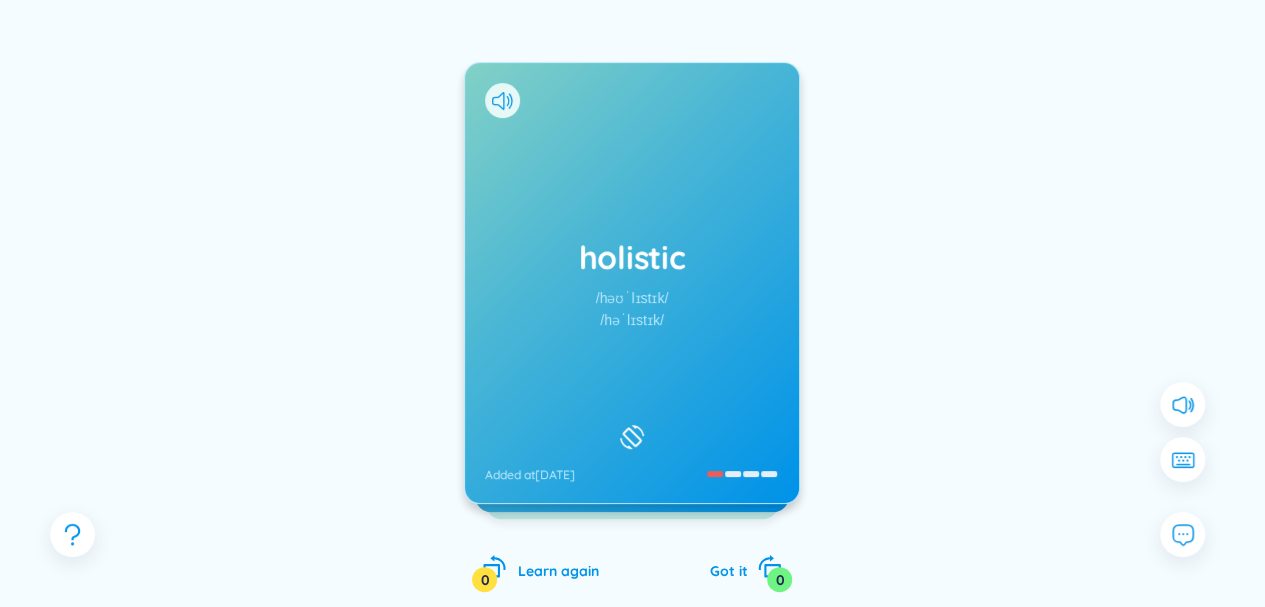 click on "holistic /həʊˈlɪstɪk/ /həˈlɪstɪk/ Added   at  [DATE]" at bounding box center (632, 283) 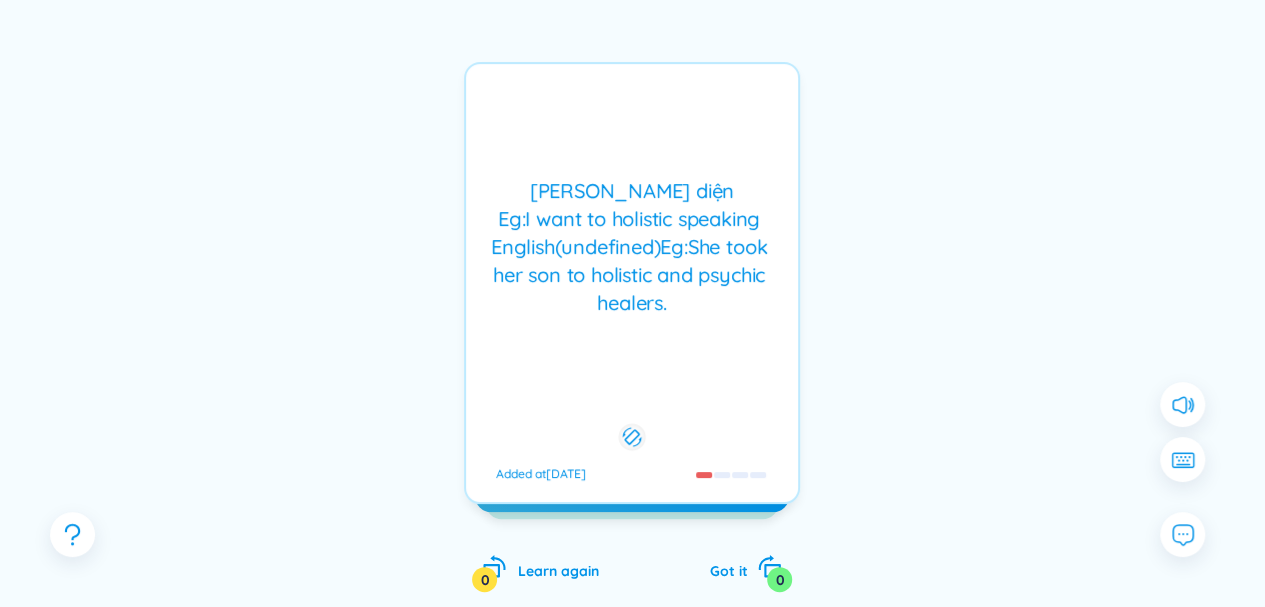click at bounding box center [704, 475] 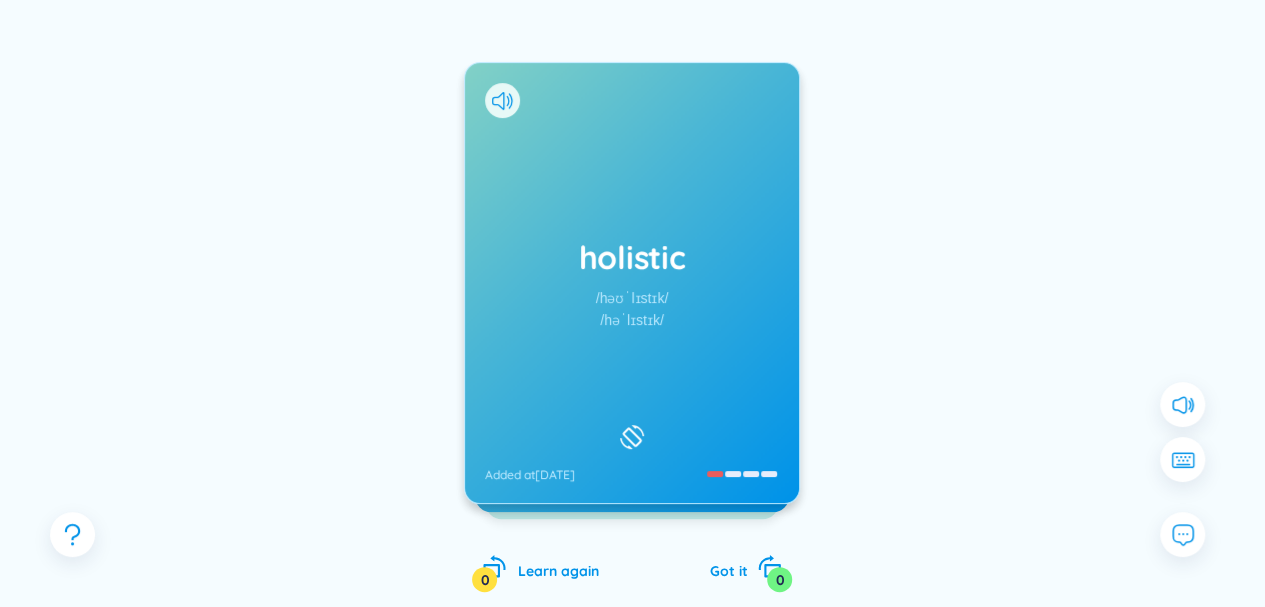 click on "holistic" at bounding box center (632, 257) 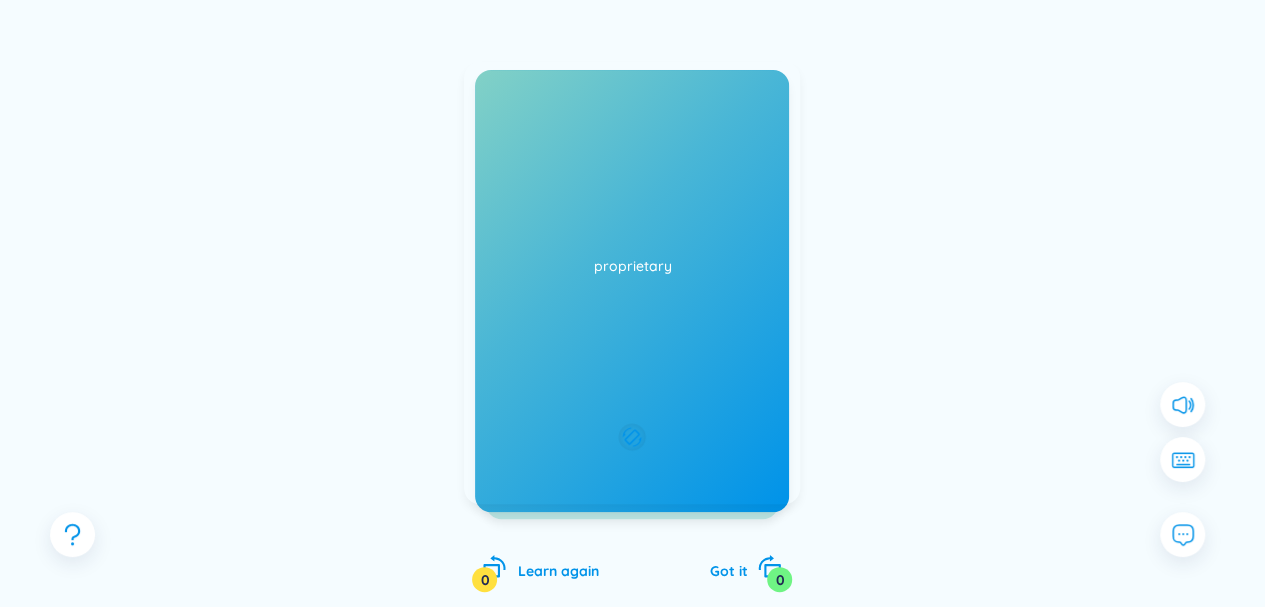click on "and" 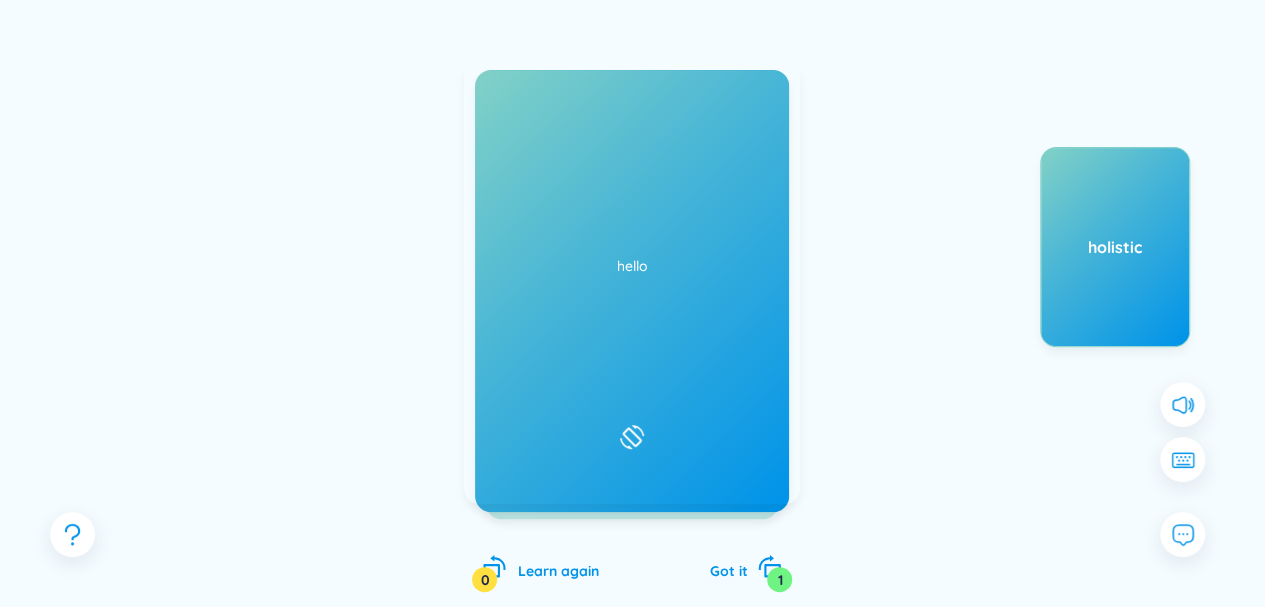 click 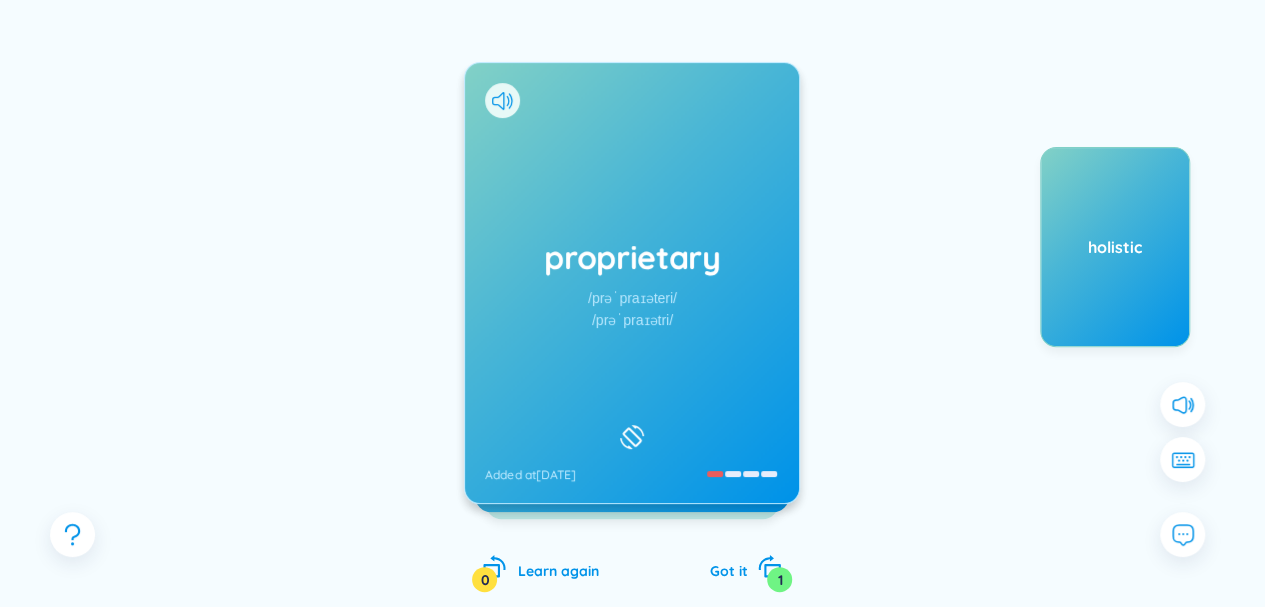 click on "proprietary /prəˈpraɪəteri/ /prəˈpraɪətri/ Added   at  [DATE]" at bounding box center [632, 283] 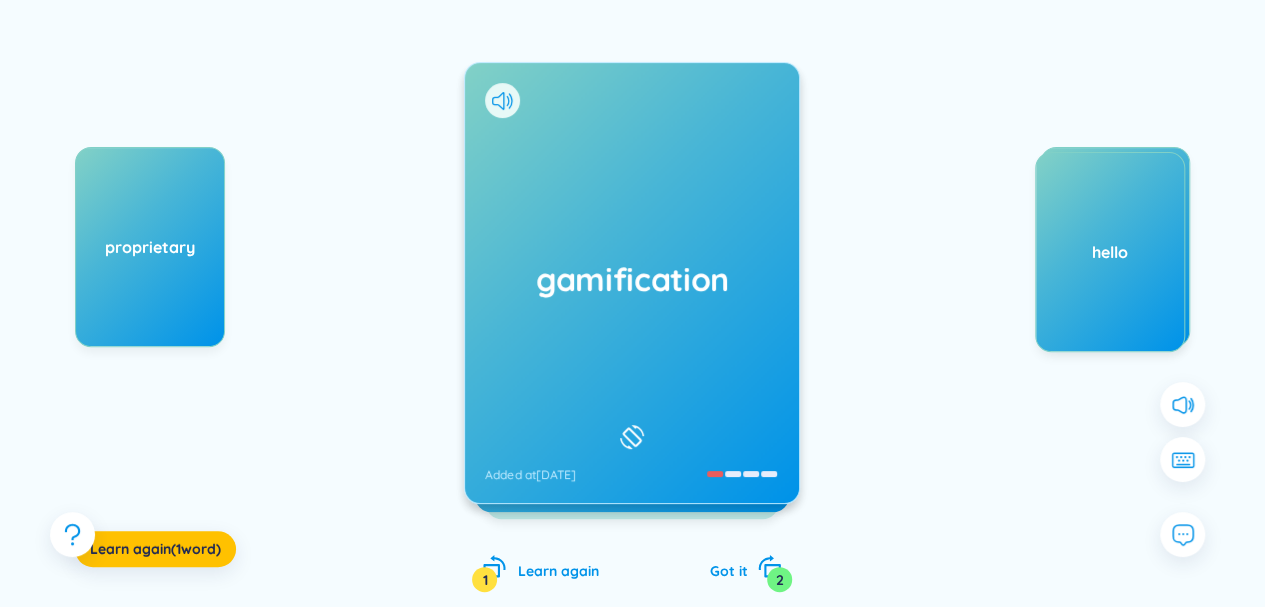 click 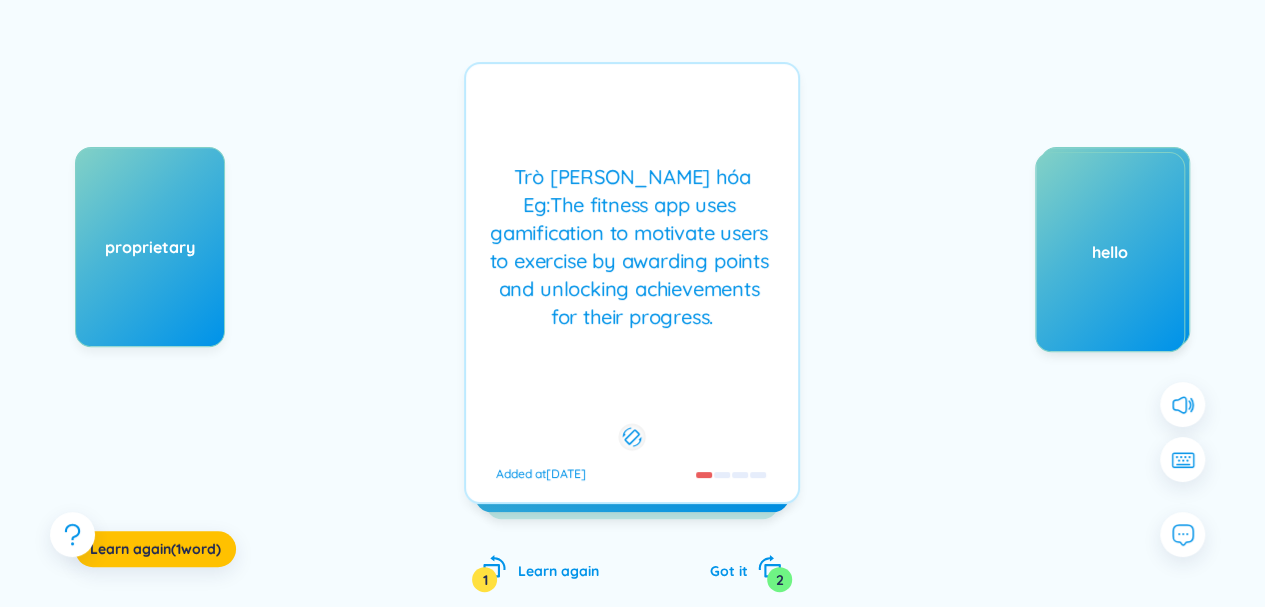 click on "fitness" 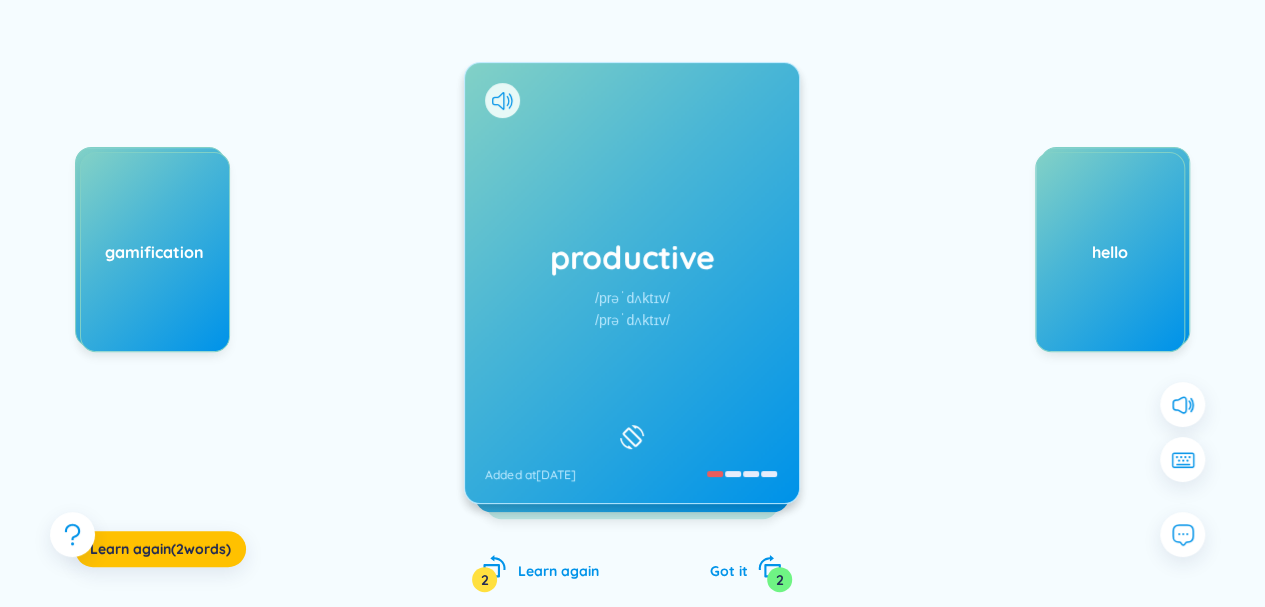 click 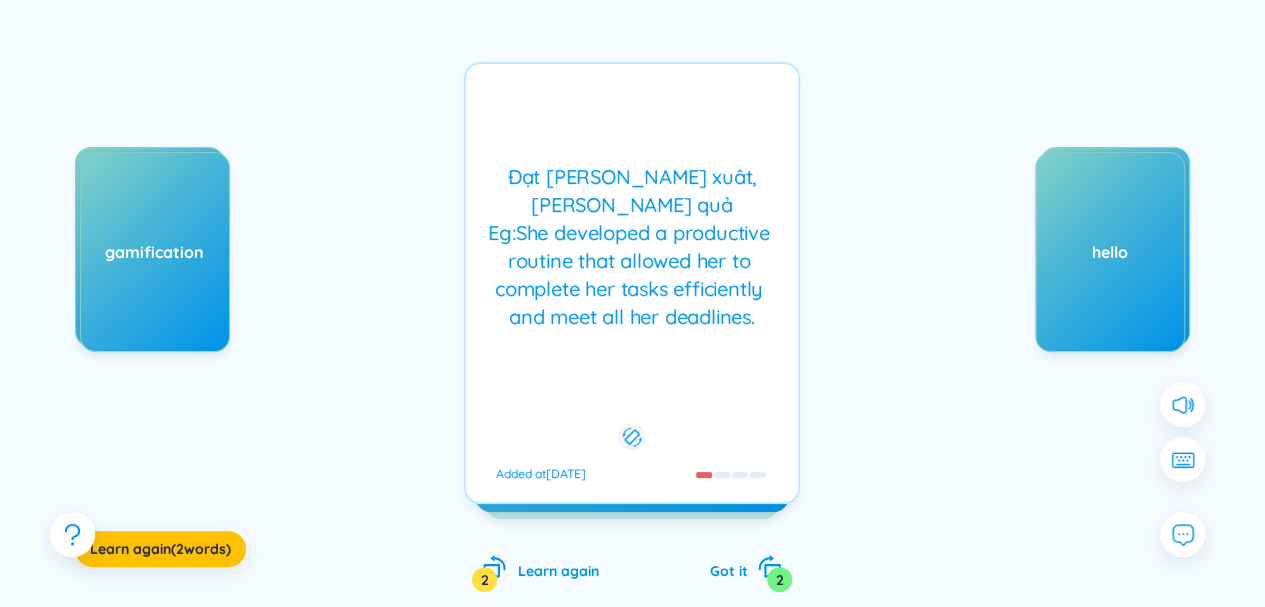 click on "Đạt   [PERSON_NAME]   xuât ,  [PERSON_NAME]
Eg :  She   developed develop e d   a   productive productiv e   routine r o utin e   that   allowed allow e d   her   to   complete complet e   her   tasks   efficiently effic i ently   and   meet   all   her   deadlines de a dlin e s . Added   at  [DATE]" at bounding box center (632, 283) 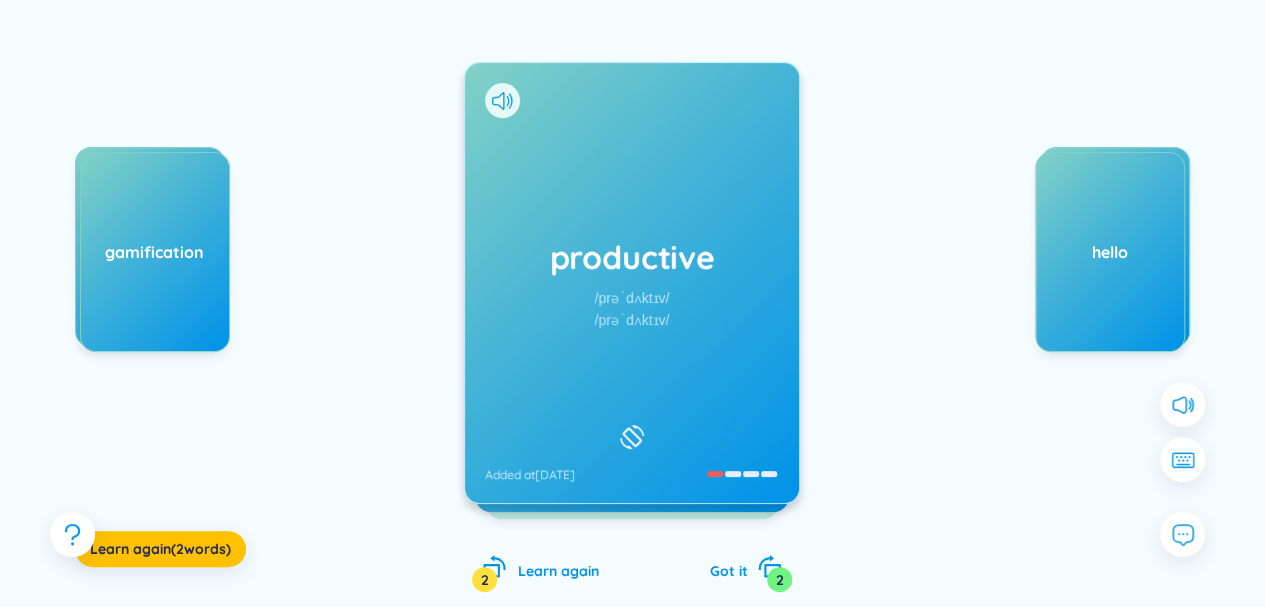 click on "productive productiv e /prəˈdʌktɪv/ /prəˈdʌktɪv/ Added   at  [DATE]" at bounding box center [632, 283] 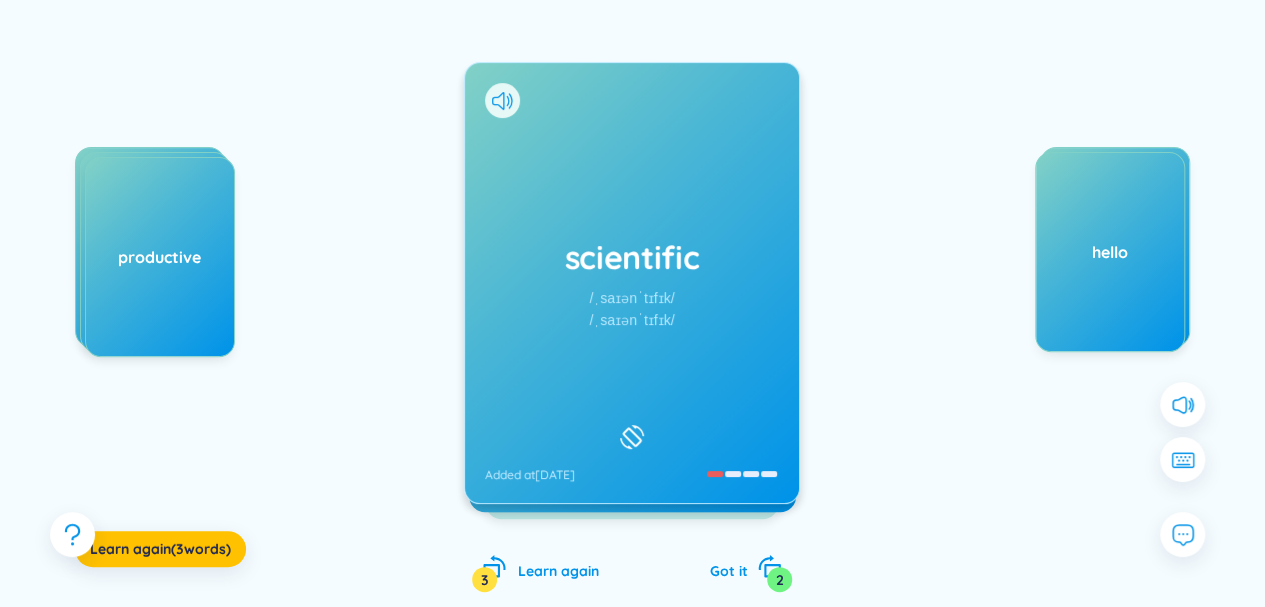 click 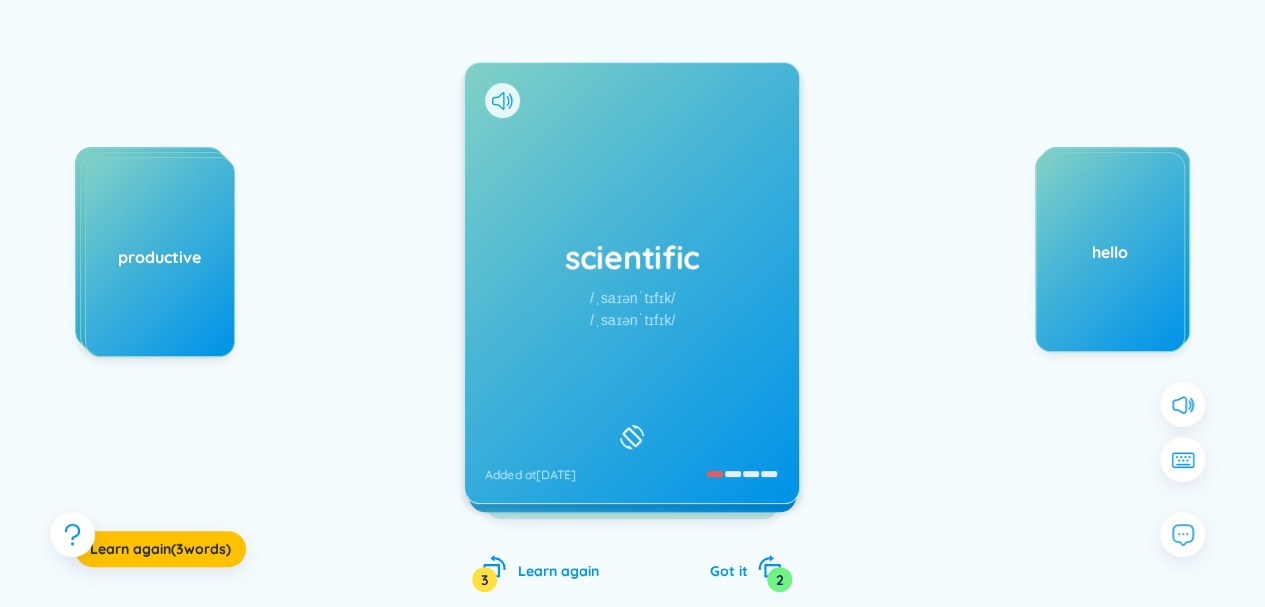 click on "scientific /ˌsaɪənˈtɪfɪk/ /ˌsaɪənˈtɪfɪk/ Added   at  [DATE]" at bounding box center (632, 283) 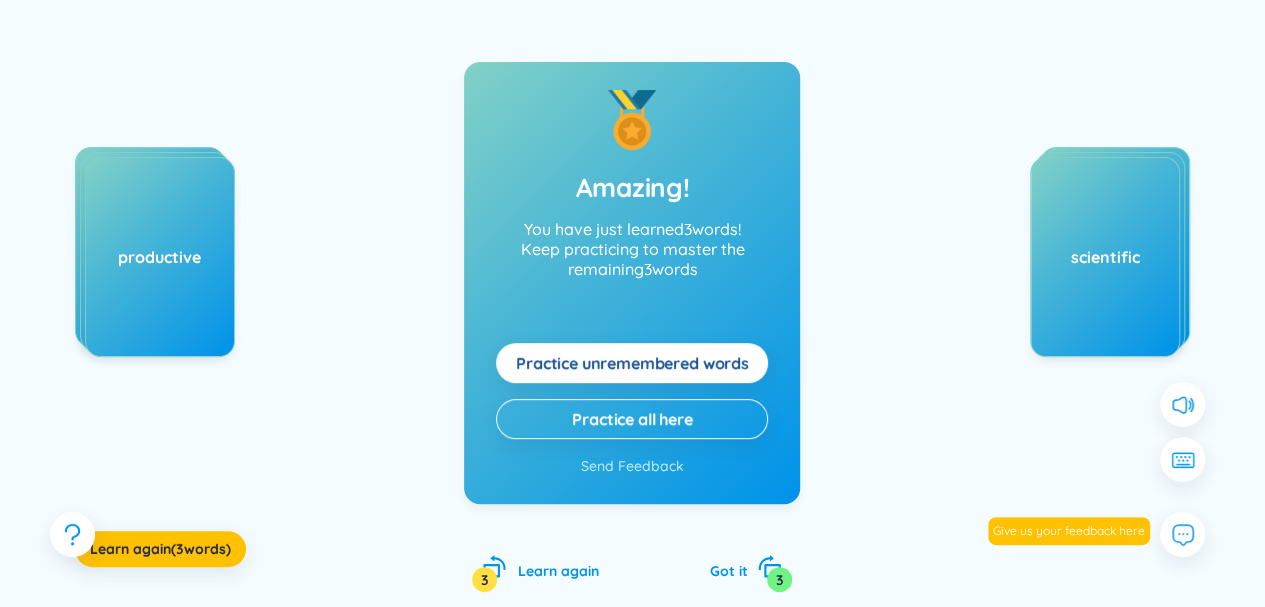 click on "words" 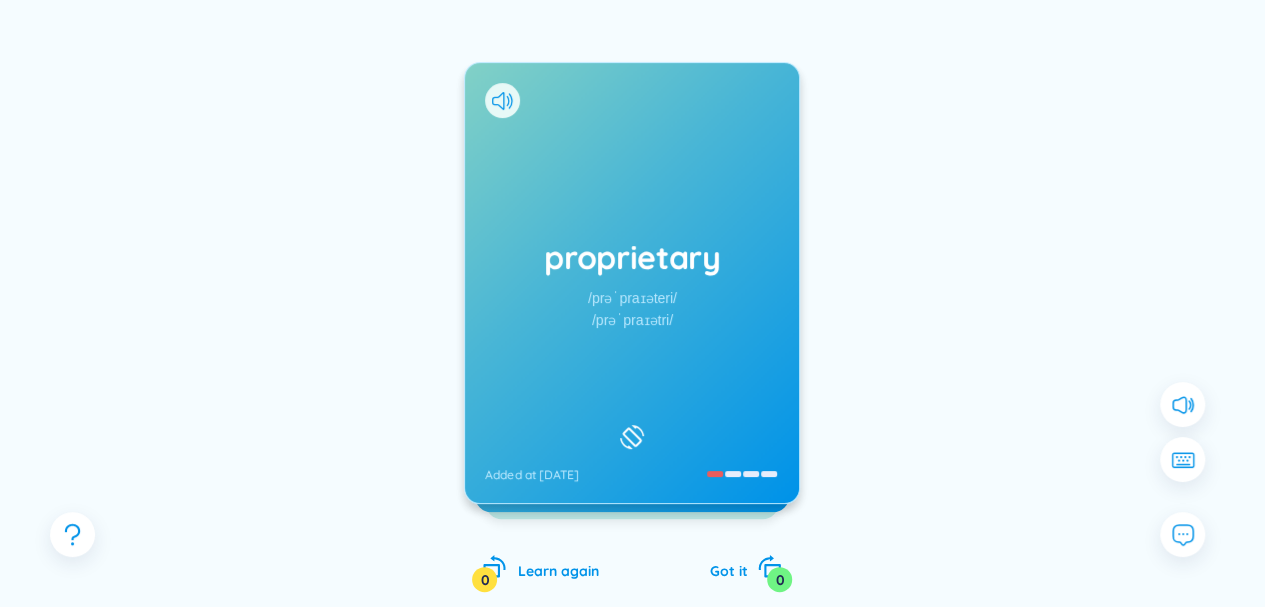 click at bounding box center (502, 100) 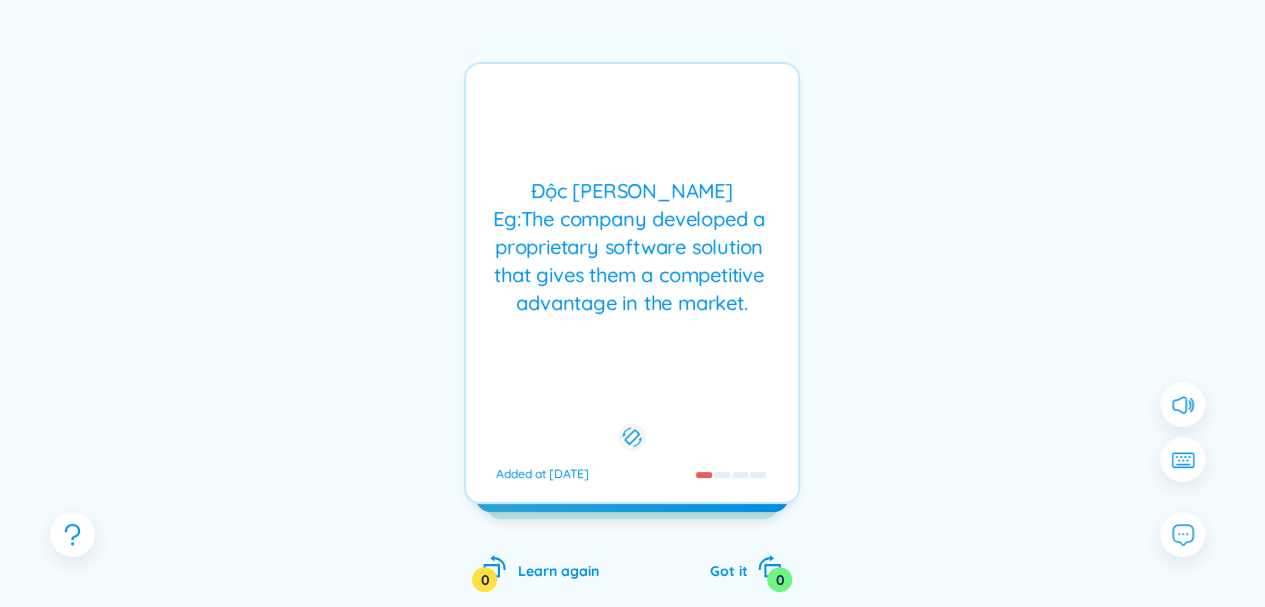 click on "Độc   [PERSON_NAME]
Eg :  The   company   developed develop e d   a   proprietary   software softwar e   solution   that   gives giv e s   them   a   competitive competitiv e   advantage advan t ag e   in   the   market . Added at [DATE]" at bounding box center [632, 283] 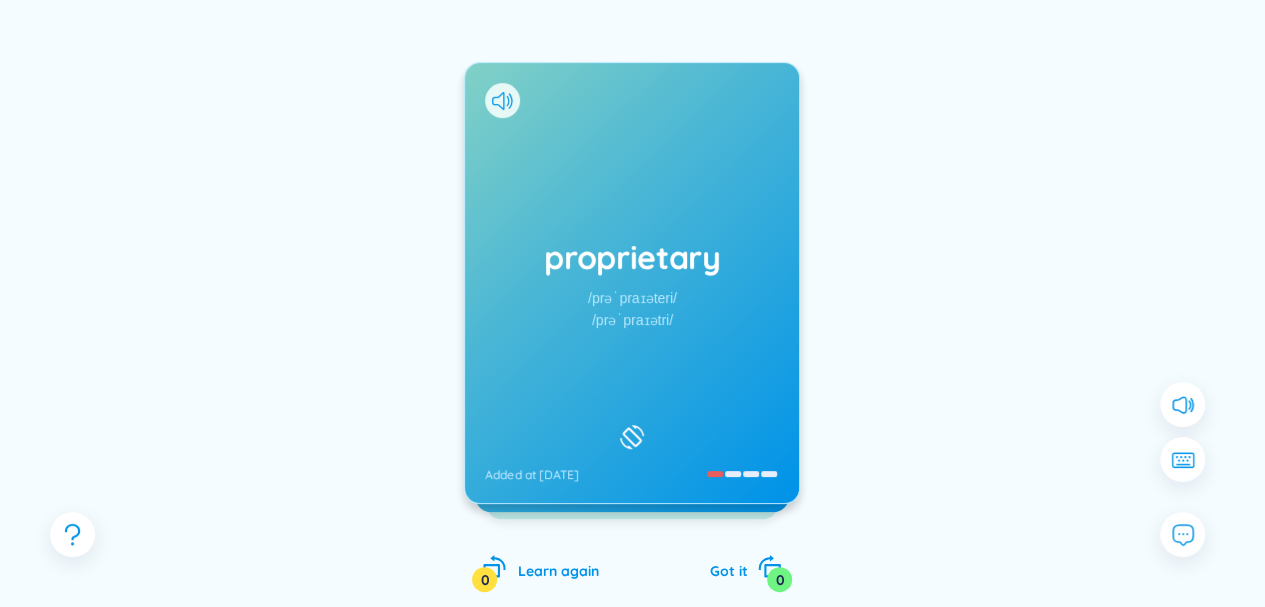 click at bounding box center (502, 100) 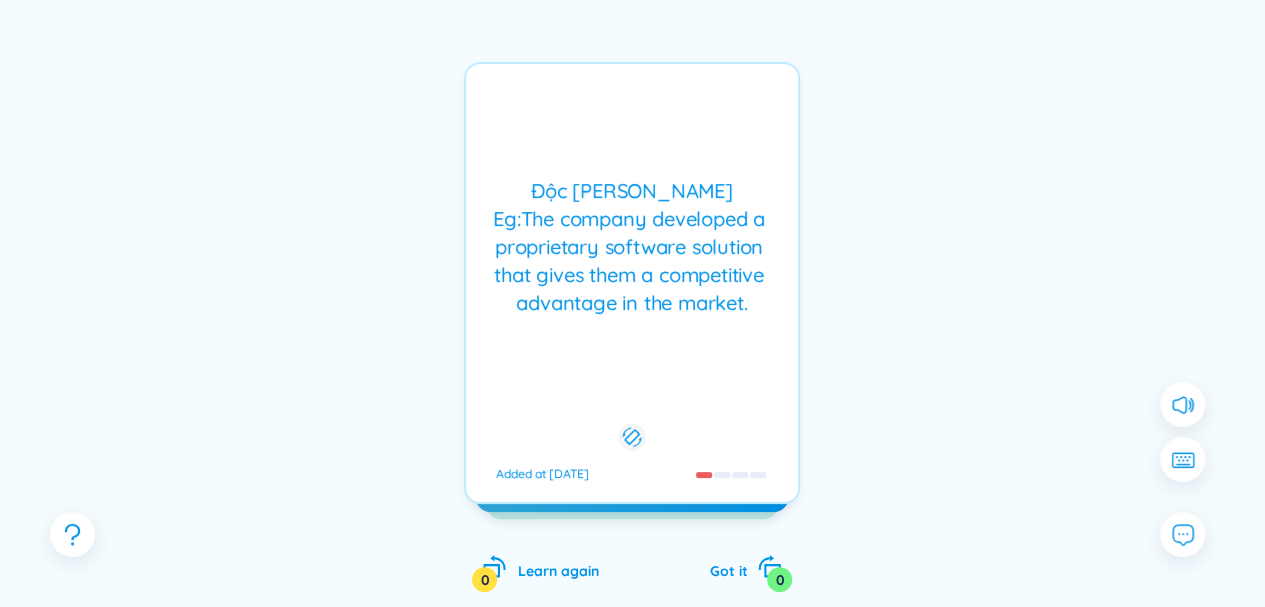 click on "Độc   [PERSON_NAME]
Eg :  The   company   developed develop e d   a   proprietary   software softwar e   solution   that   gives giv e s   them   a   competitive competitiv e   advantage advan t ag e   in   the   market . Added at [DATE]" at bounding box center (632, 283) 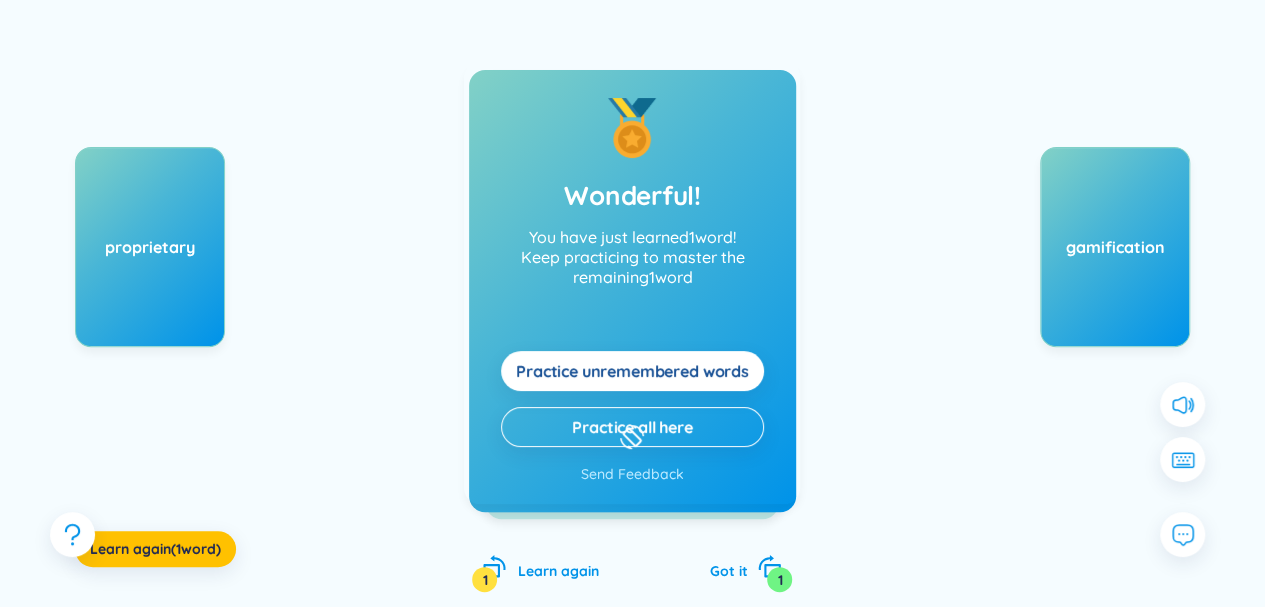 click on "productive productiv e /prəˈdʌktɪv/ /prəˈdʌktɪv/ Added at [DATE]" at bounding box center (632, 283) 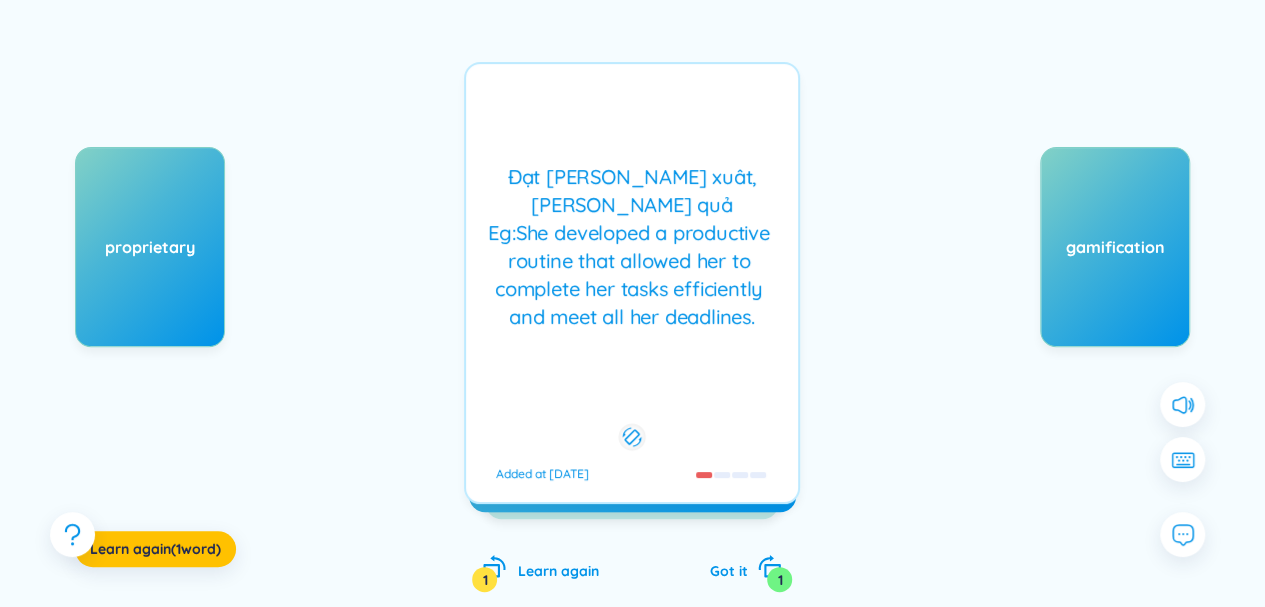 click on "productive productiv e /prəˈdʌktɪv/ /prəˈdʌktɪv/ Added at [DATE] Đạt   [PERSON_NAME]   xuât ,  [PERSON_NAME]
Eg :  She   developed develop e d   a   productive productiv e   routine r o utin e   that   allowed allow e d   her   to   complete complet e   her   tasks   efficiently effic i ently   and   meet   all   her   deadlines de a dlin e s . Added at [DATE]" at bounding box center (632, 283) 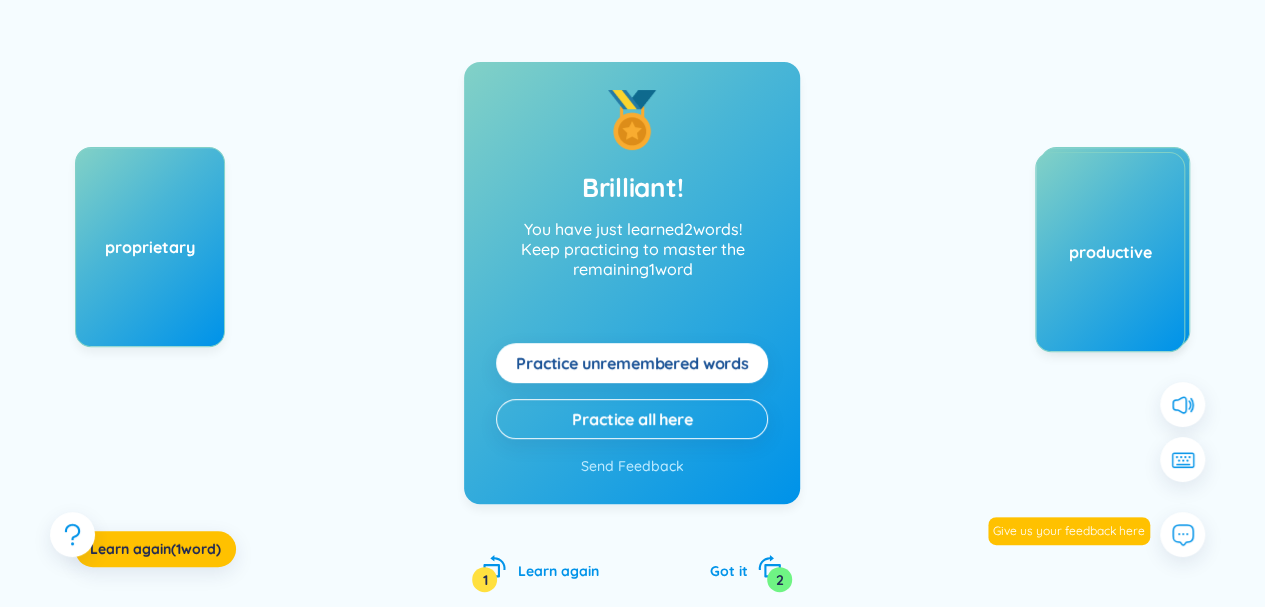 click on "unremembered" 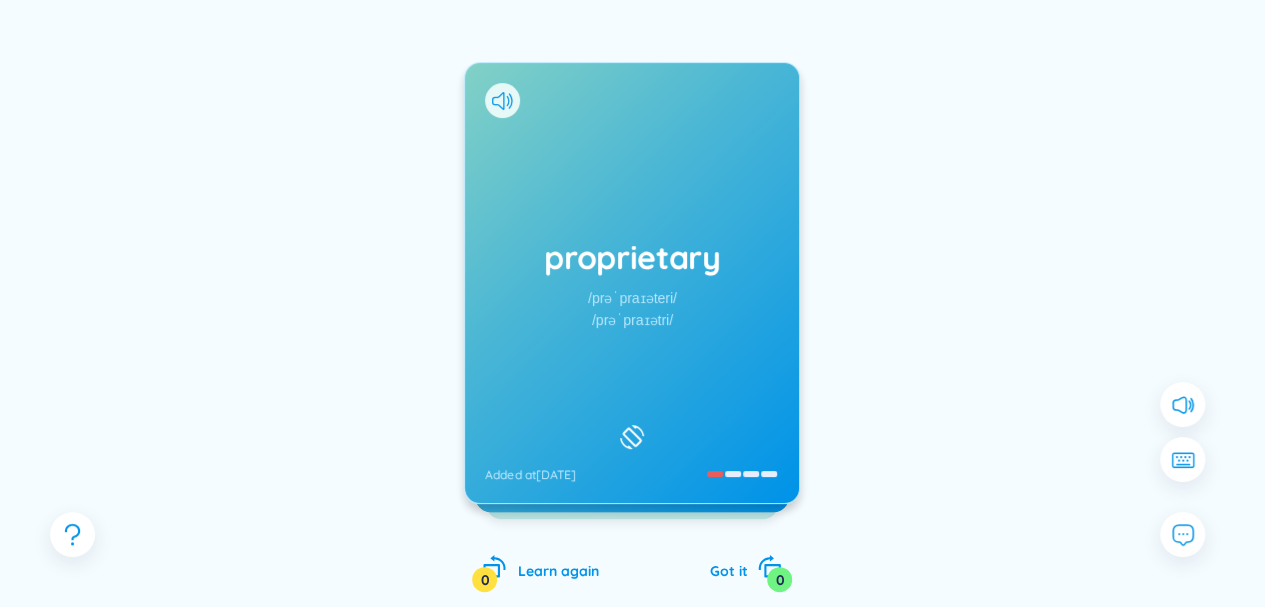 click on "proprietary /prəˈpraɪəteri/ /prəˈpraɪətri/ Added   at  [DATE]" at bounding box center (632, 283) 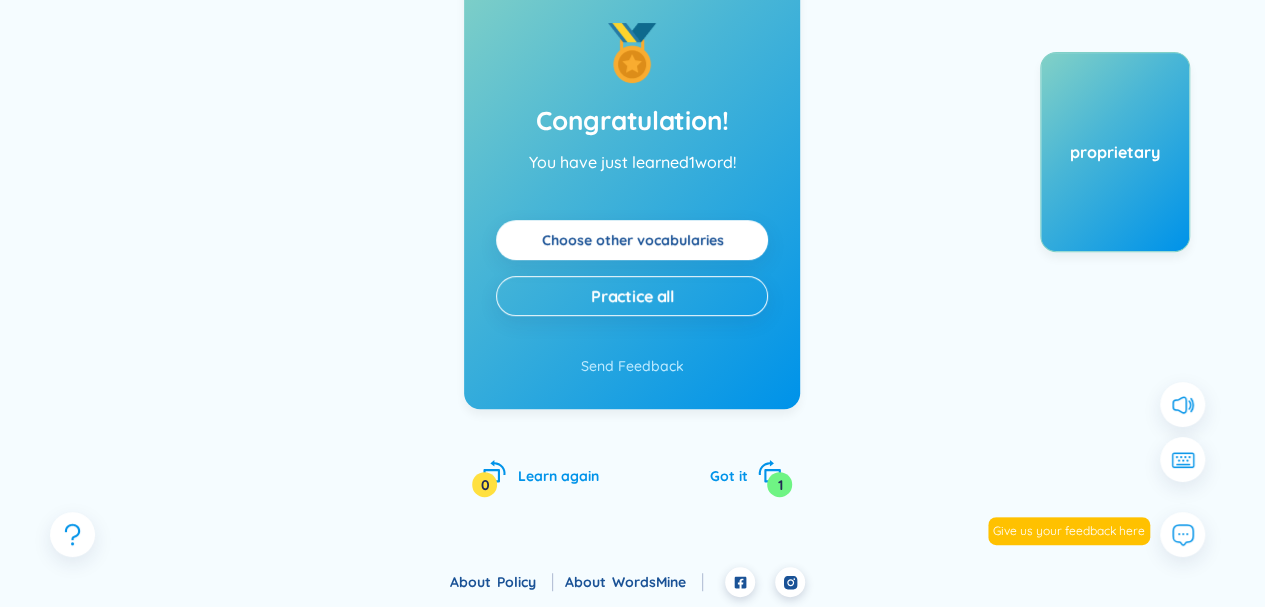 scroll, scrollTop: 339, scrollLeft: 0, axis: vertical 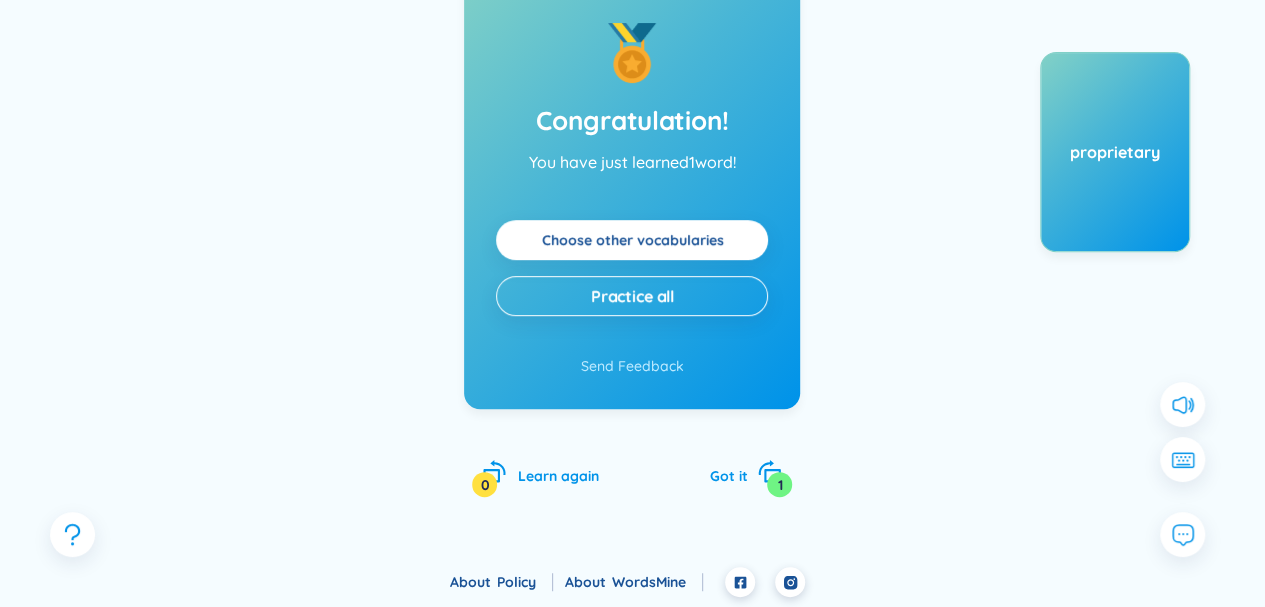 click 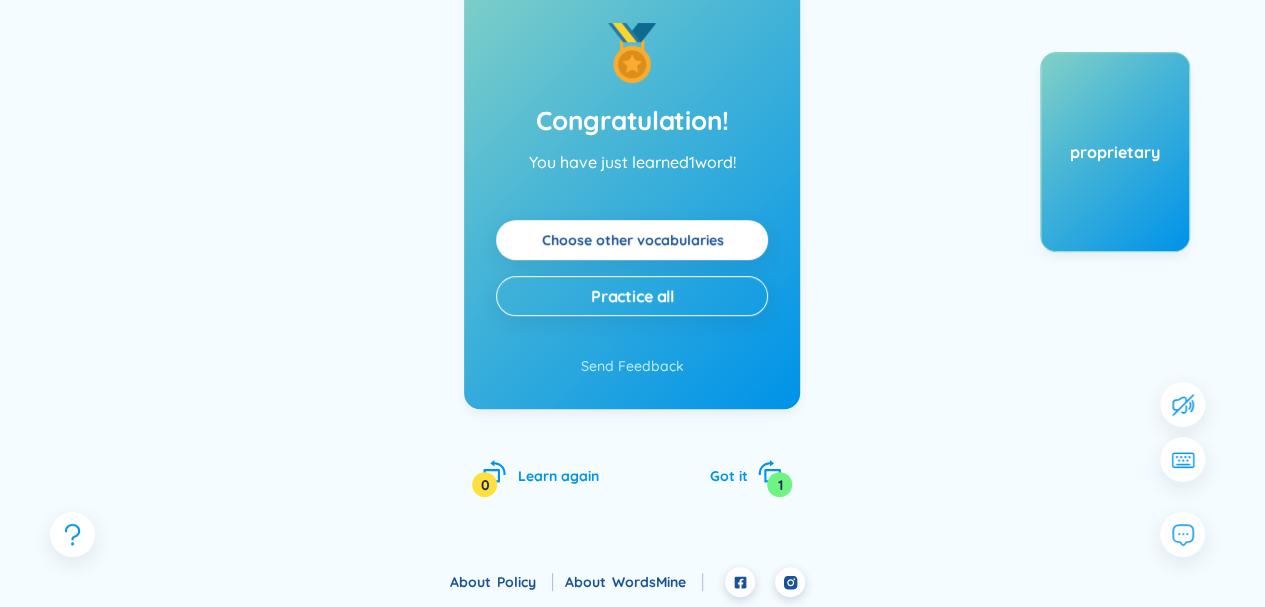 click 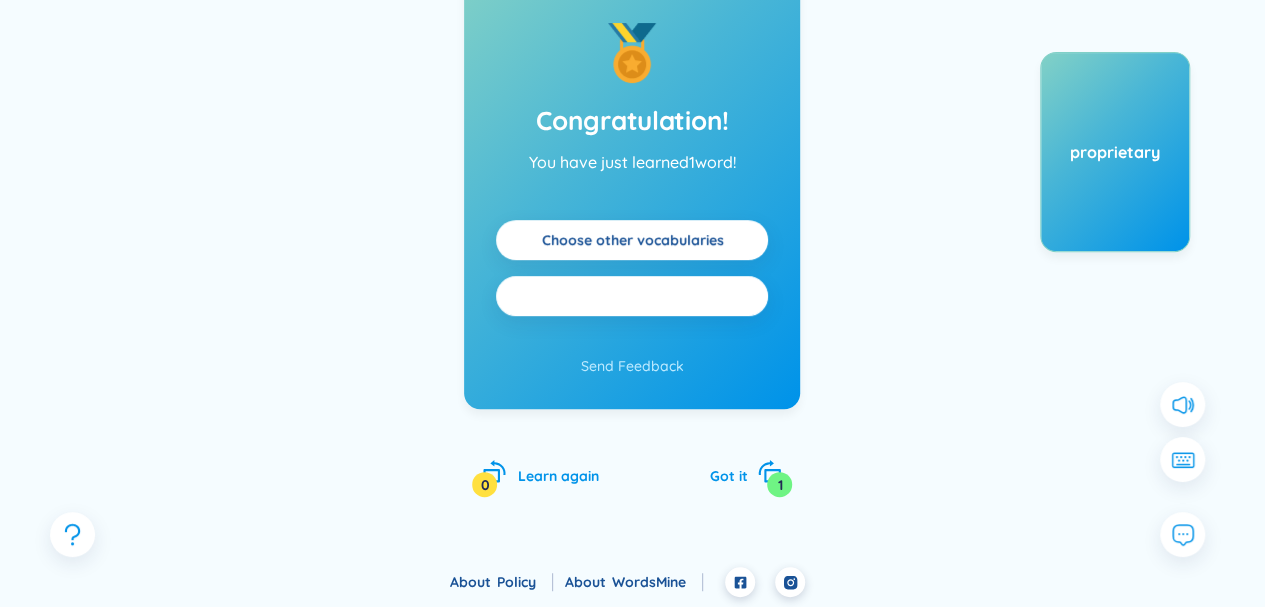 click on "Practice" at bounding box center (622, 296) 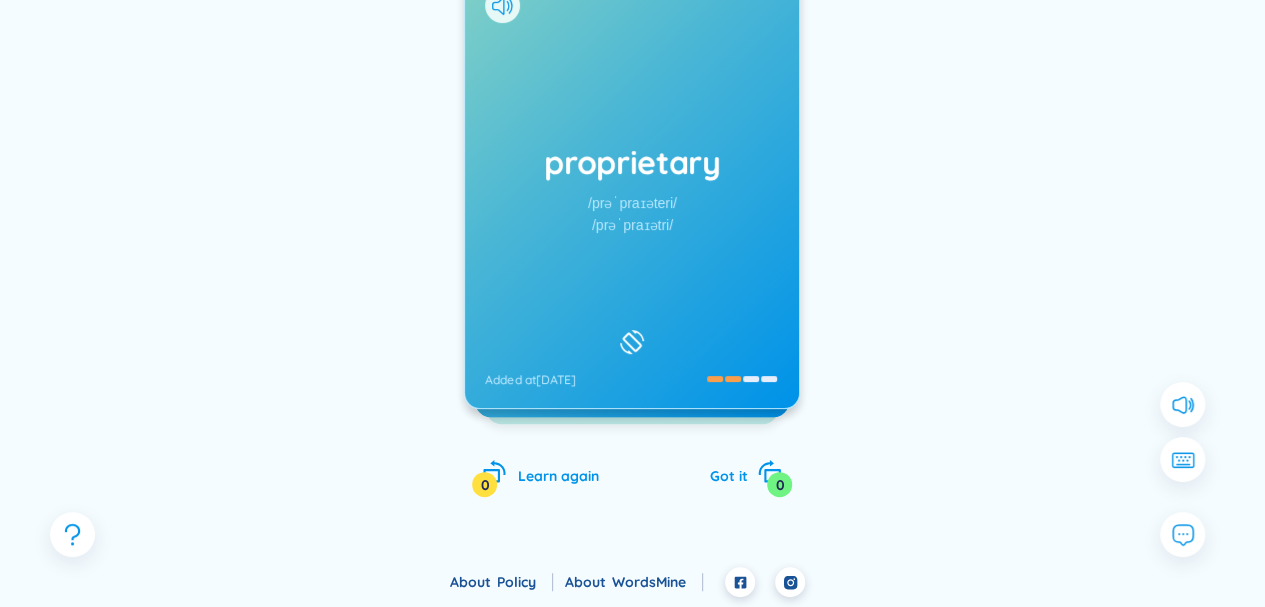 scroll, scrollTop: 0, scrollLeft: 0, axis: both 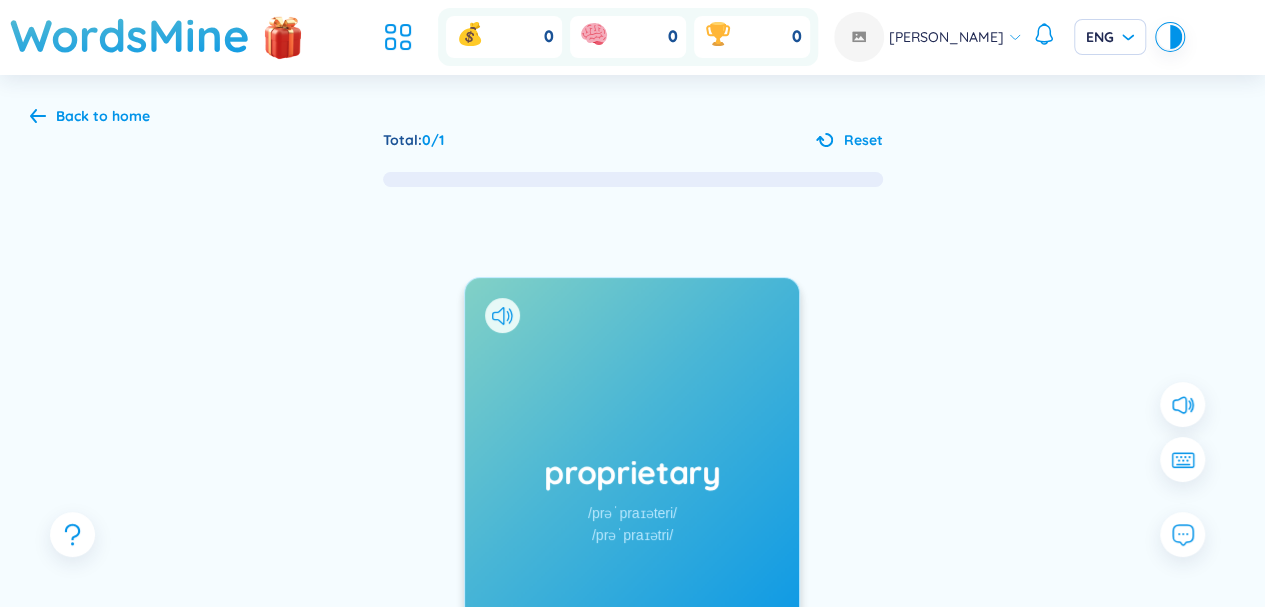 click on "Back   to   home hom e Total :  0 / 1 Reset proprietary /prəˈpraɪəteri/ /prəˈpraɪətri/ Added   at  [DATE] Độc   [PERSON_NAME]
Eg :  The   company   developed develop e d   a   proprietary   software softwar e   solution   that   gives giv e s   them   a   competitive competitiv e   advantage advan t ag e   in   the   market . Added   at  [DATE] There Ther e   are ar e   many   vocabularies   to   learn le a rn .
Try   again aga i n   now ! Choose Choos e   other   vocabularies Practice Practic e   all Send Feedback Learn Le a rn   again aga i n 0 Got   it 0" at bounding box center [632, 476] 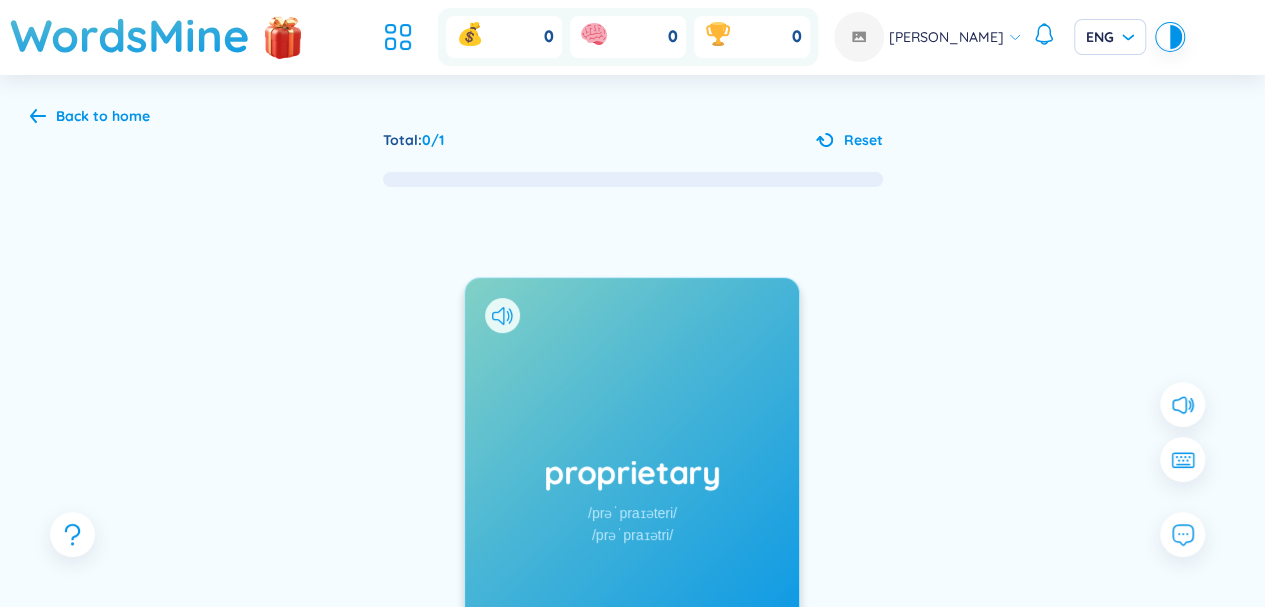 click on "Back" at bounding box center (72, 116) 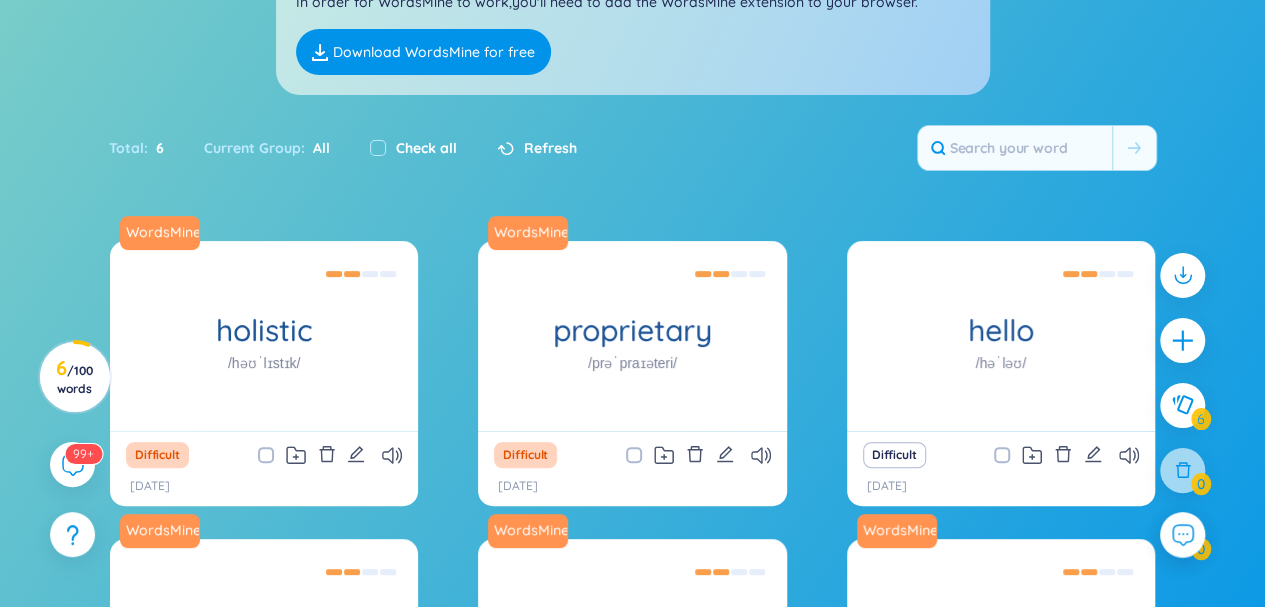 scroll, scrollTop: 323, scrollLeft: 0, axis: vertical 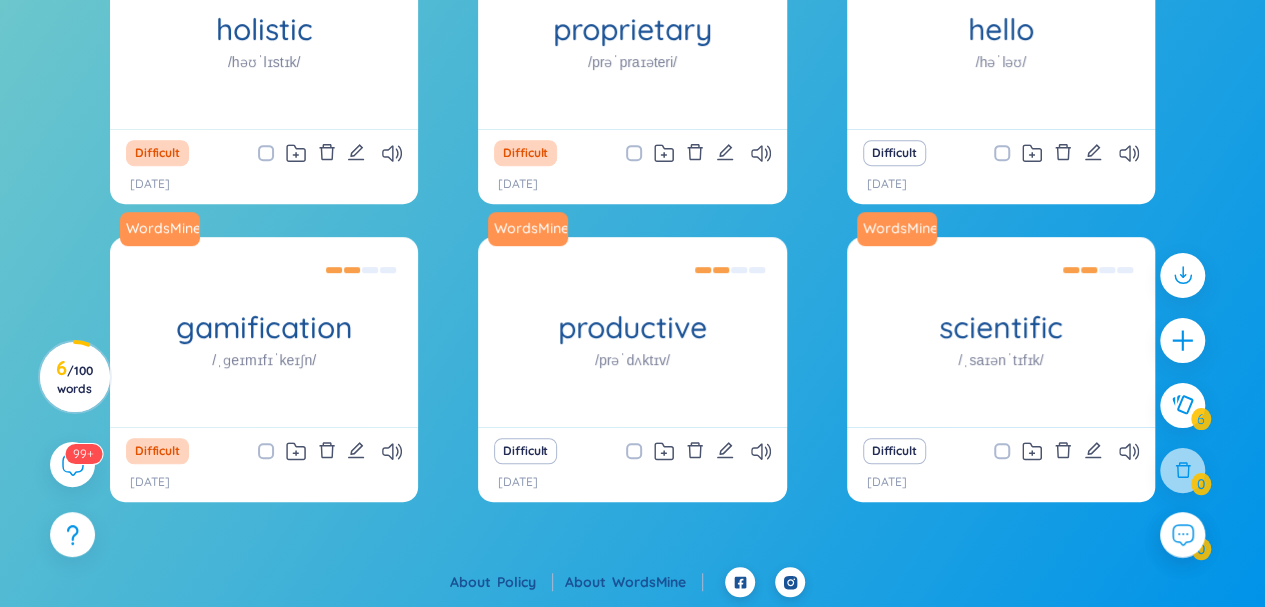 click 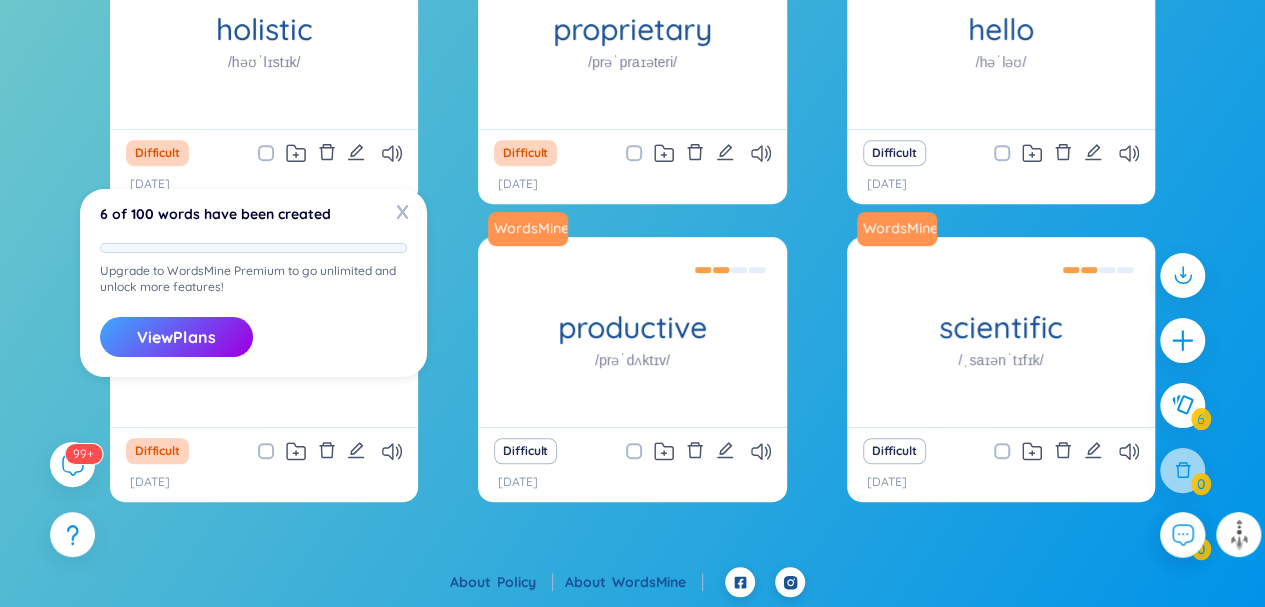 scroll, scrollTop: 515, scrollLeft: 0, axis: vertical 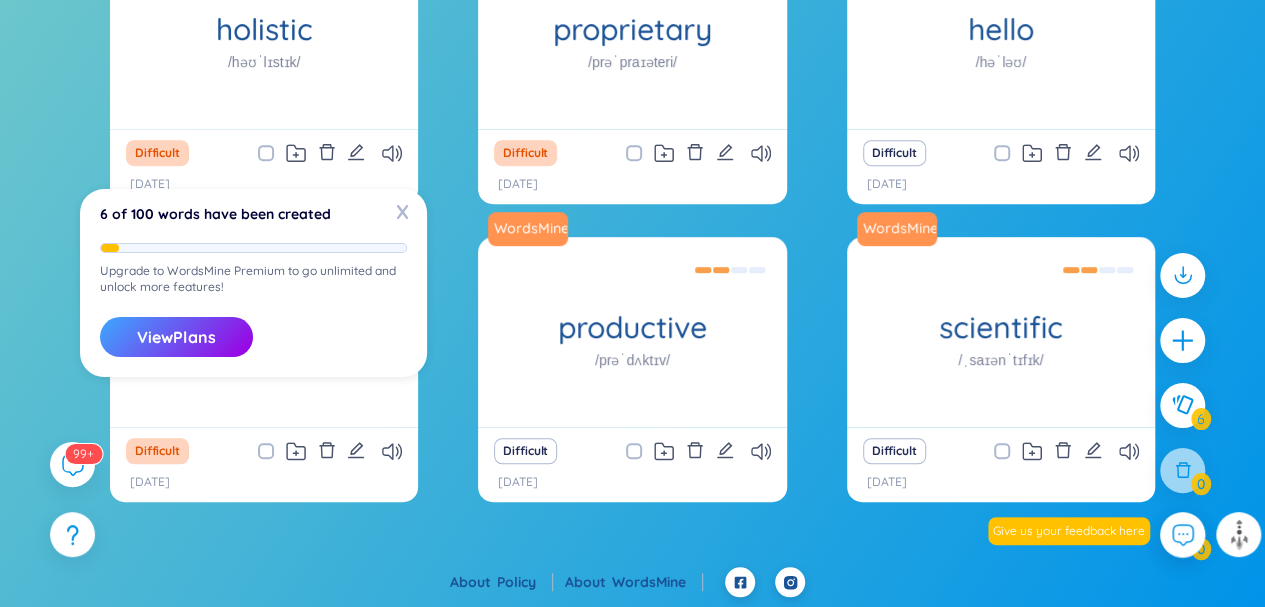 click on "X" at bounding box center (402, 211) 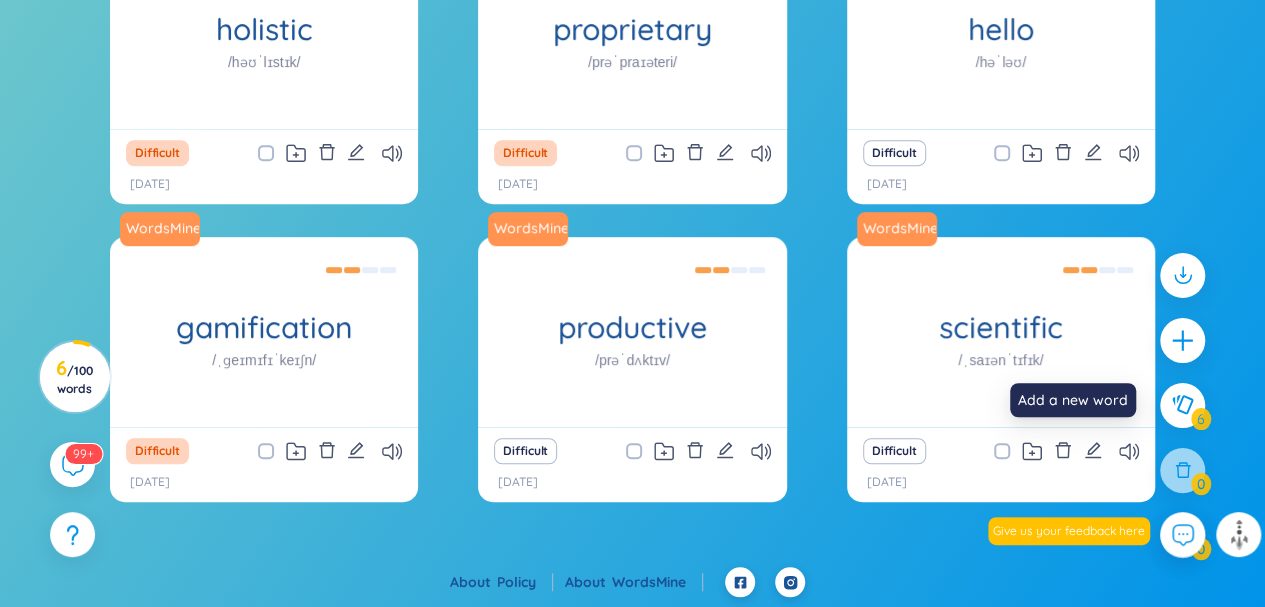 click 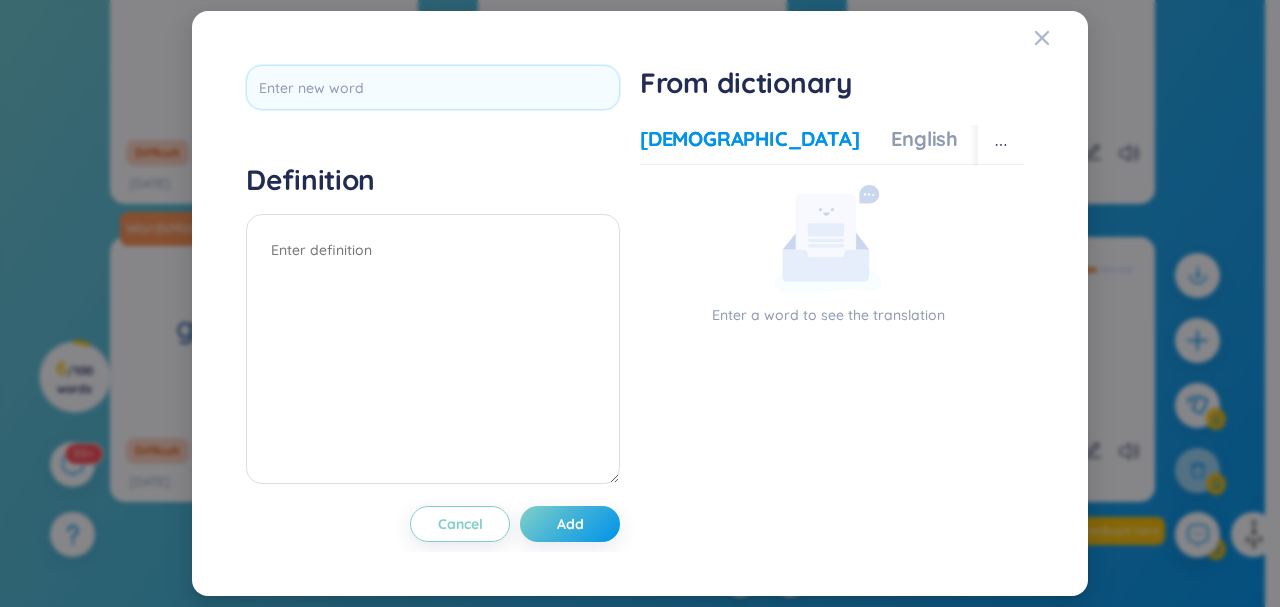 click at bounding box center (1061, 38) 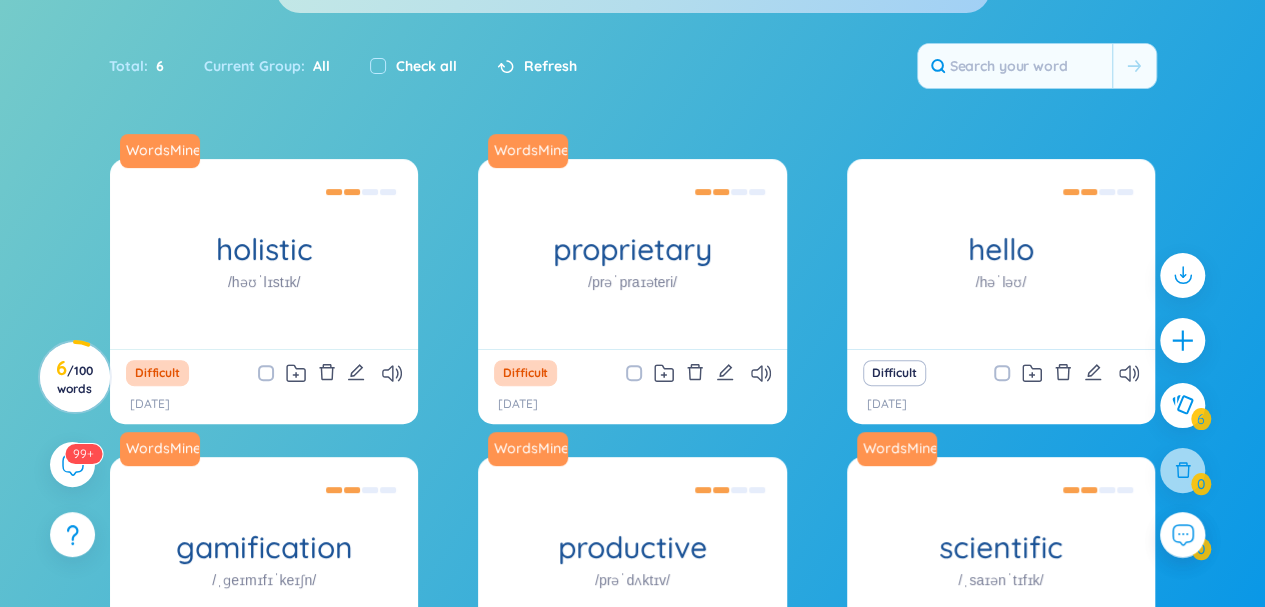 scroll, scrollTop: 241, scrollLeft: 0, axis: vertical 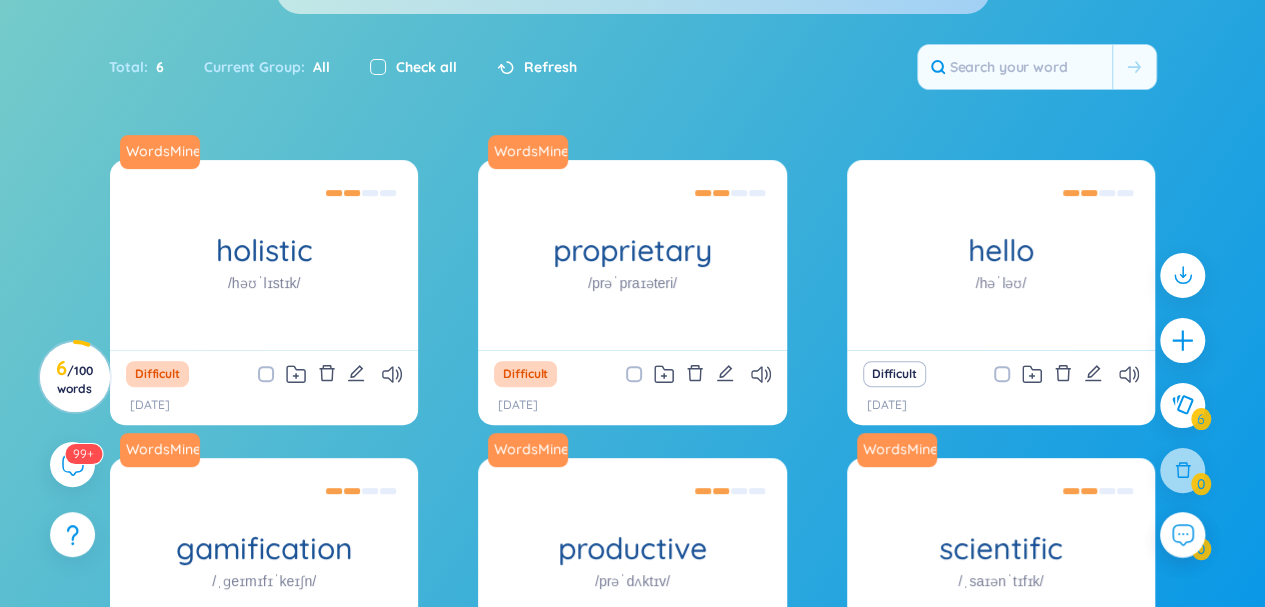 click at bounding box center [378, 67] 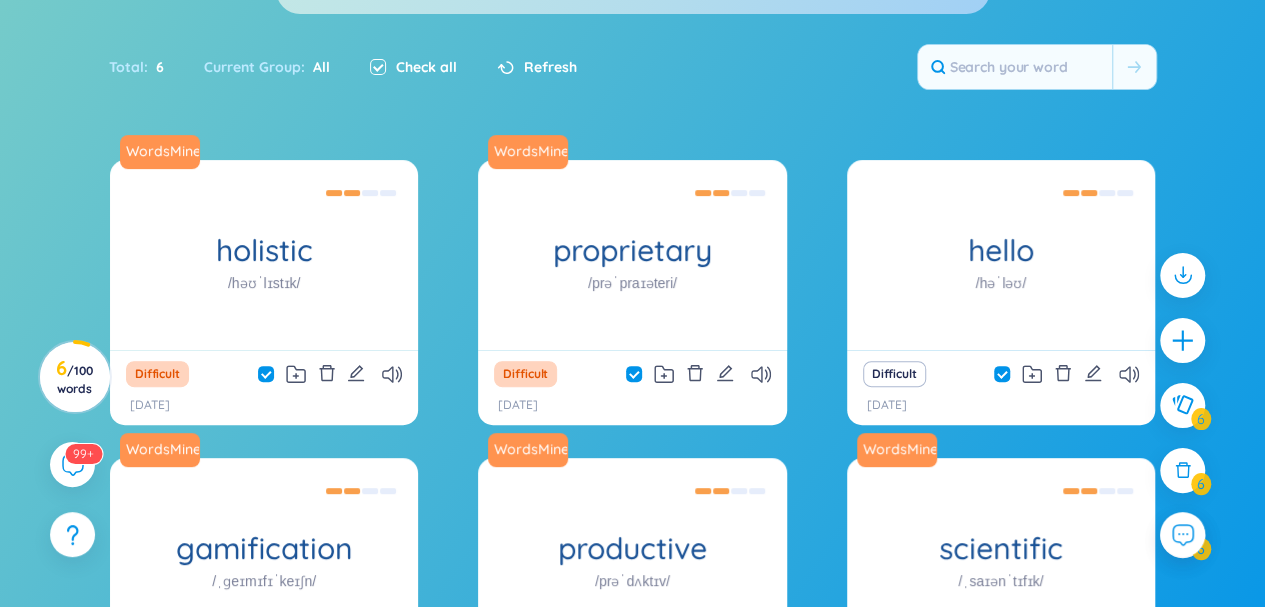 click at bounding box center (378, 67) 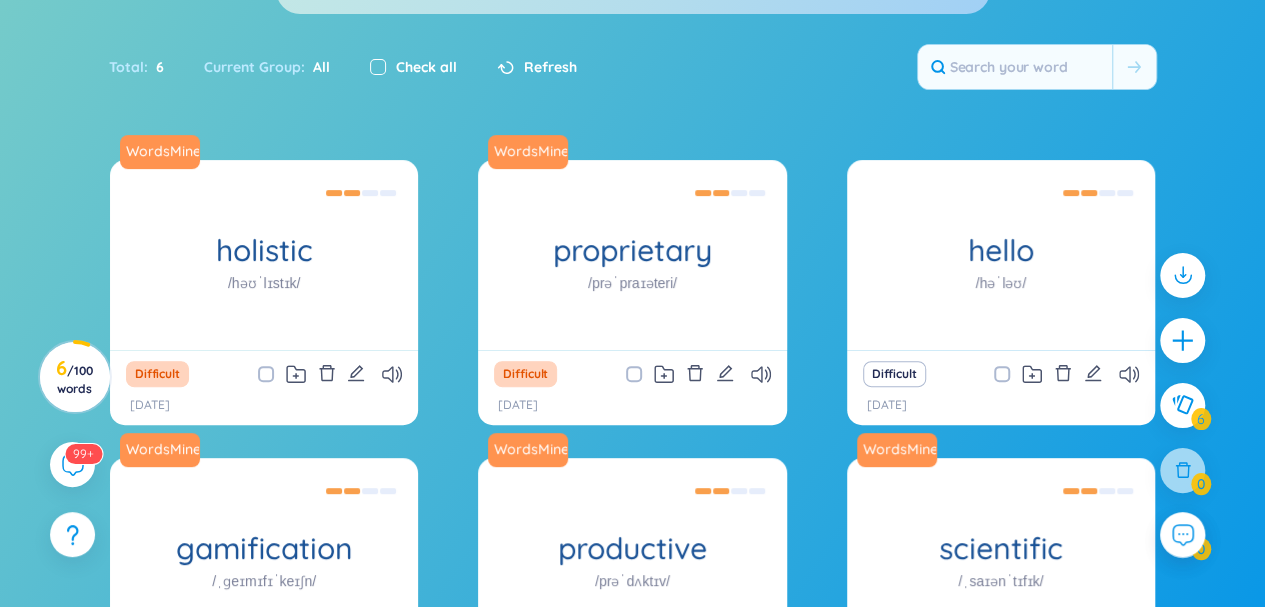 click at bounding box center [378, 67] 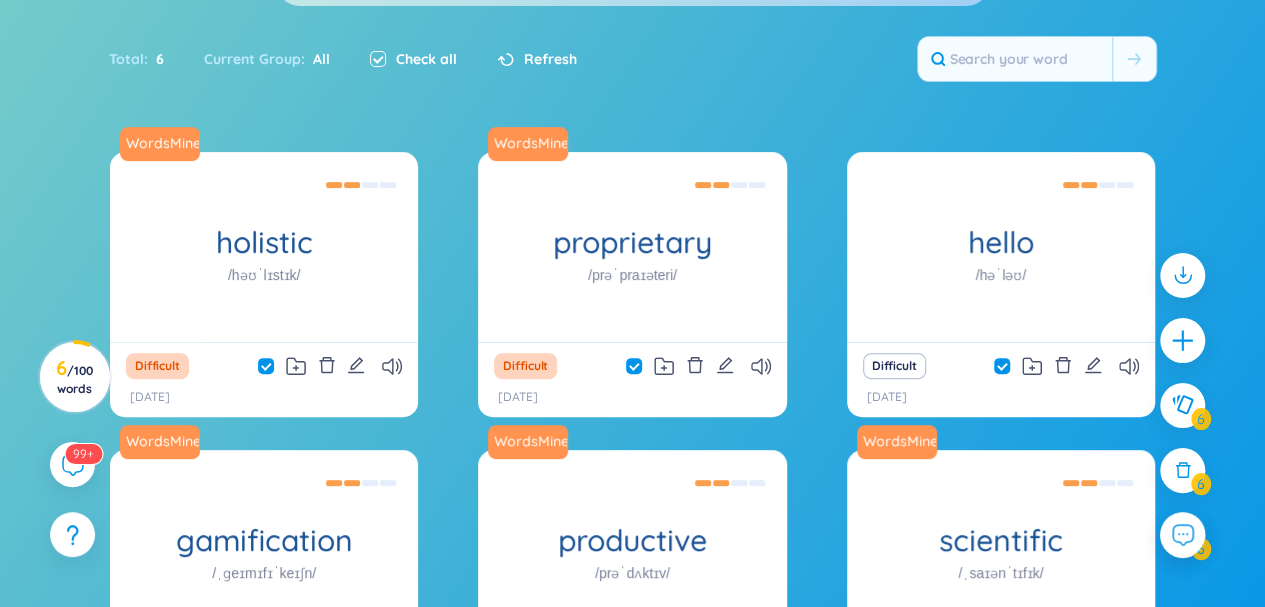 scroll, scrollTop: 250, scrollLeft: 0, axis: vertical 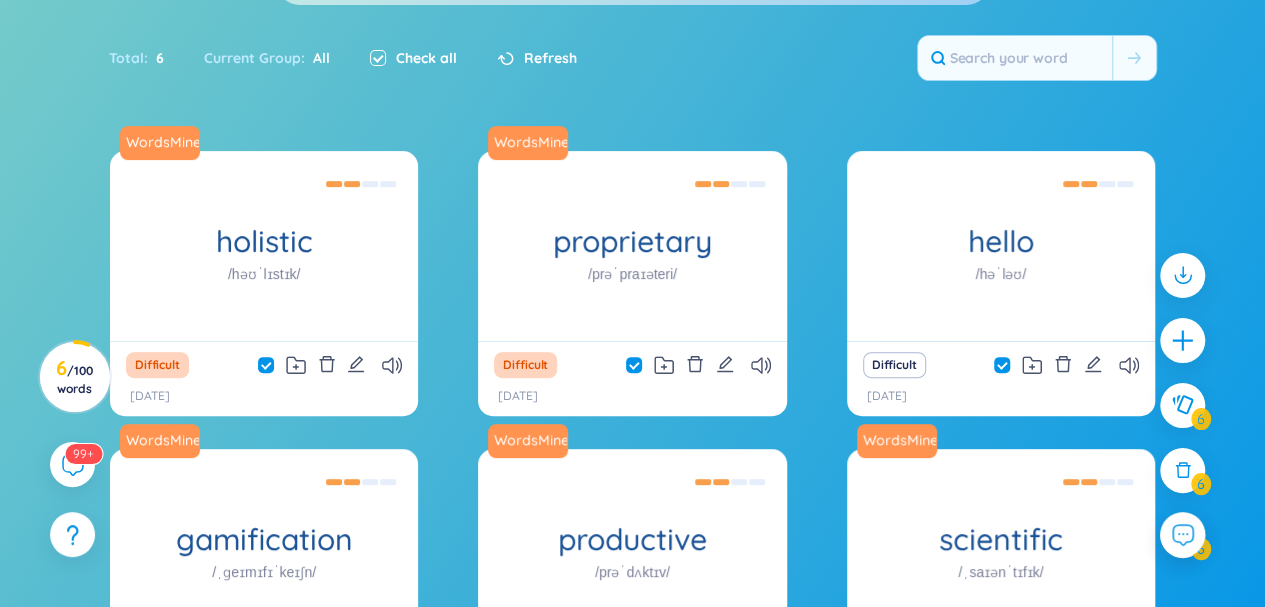 click at bounding box center (378, 58) 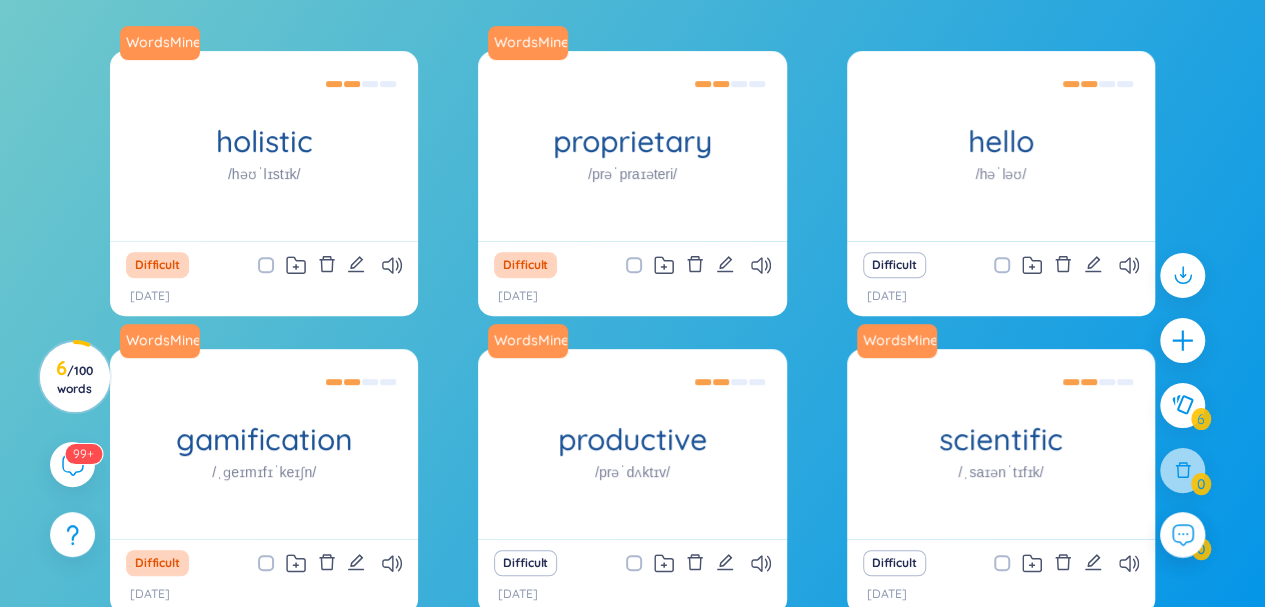 scroll, scrollTop: 371, scrollLeft: 0, axis: vertical 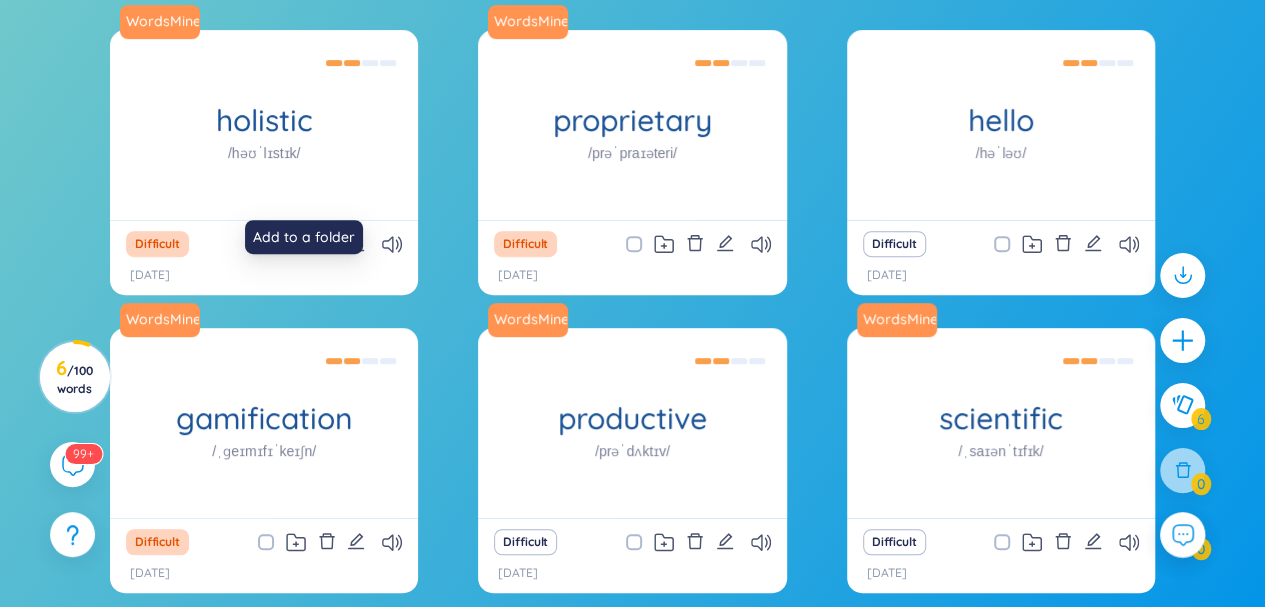 click 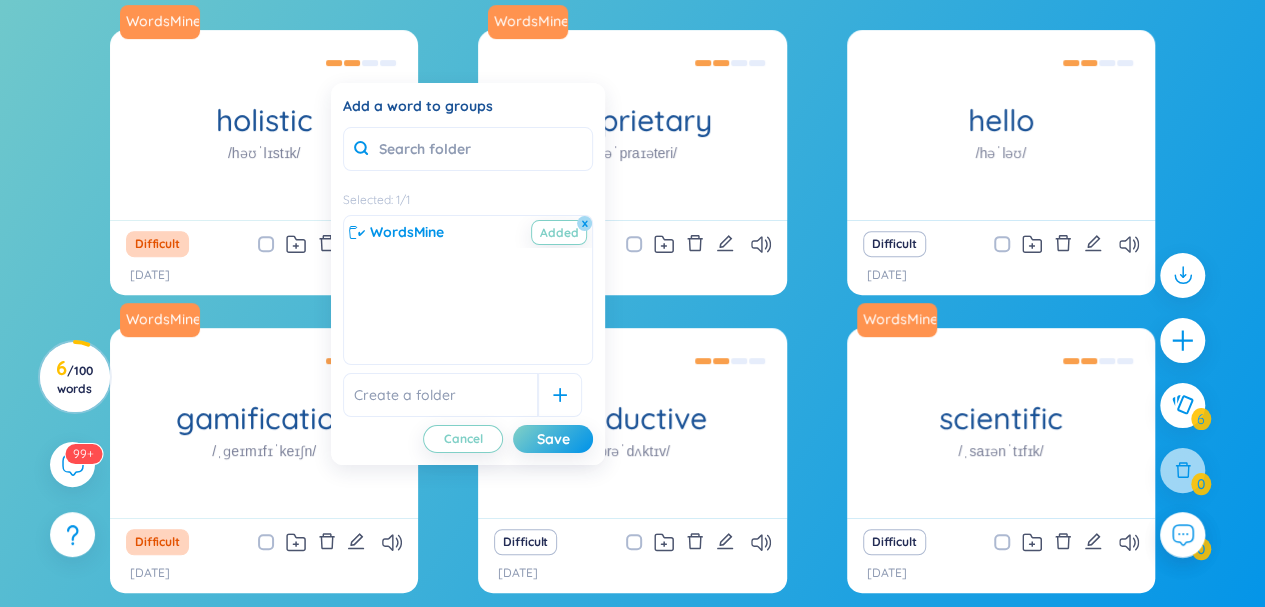 click on "Mine" at bounding box center (429, 232) 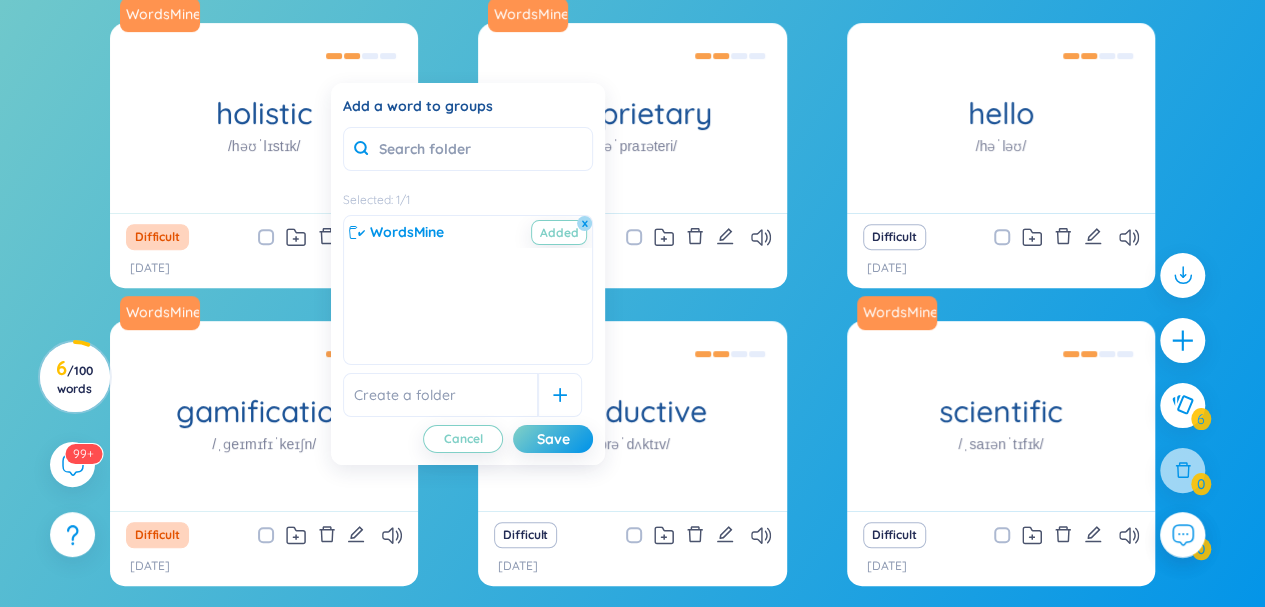 scroll, scrollTop: 379, scrollLeft: 0, axis: vertical 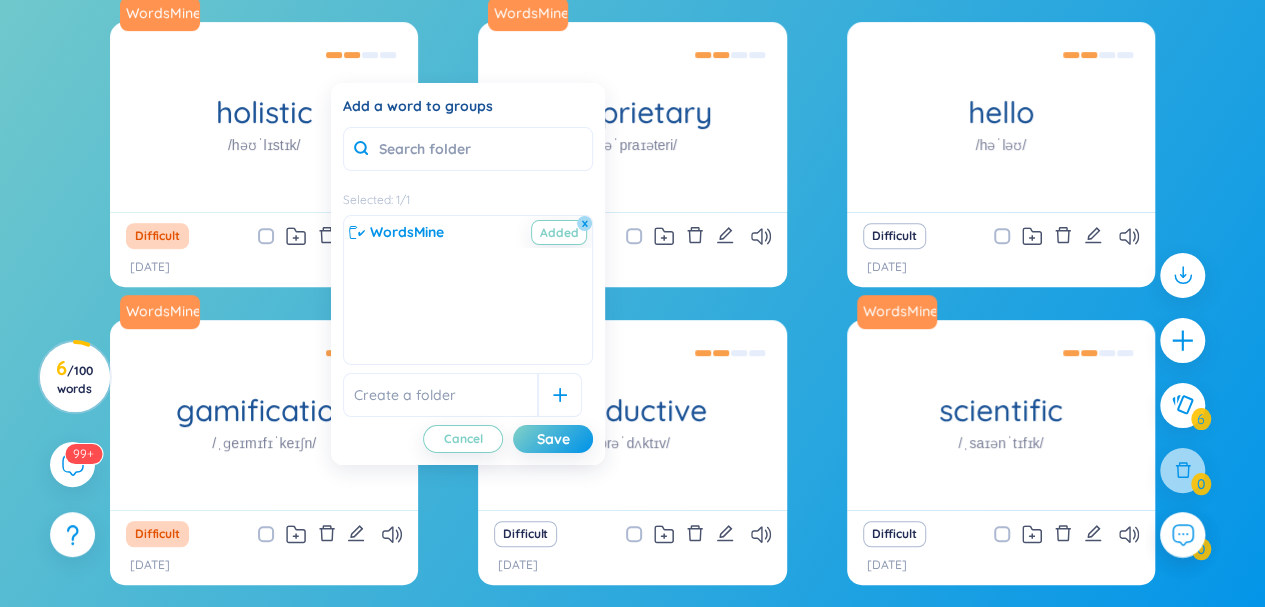click at bounding box center (440, 395) 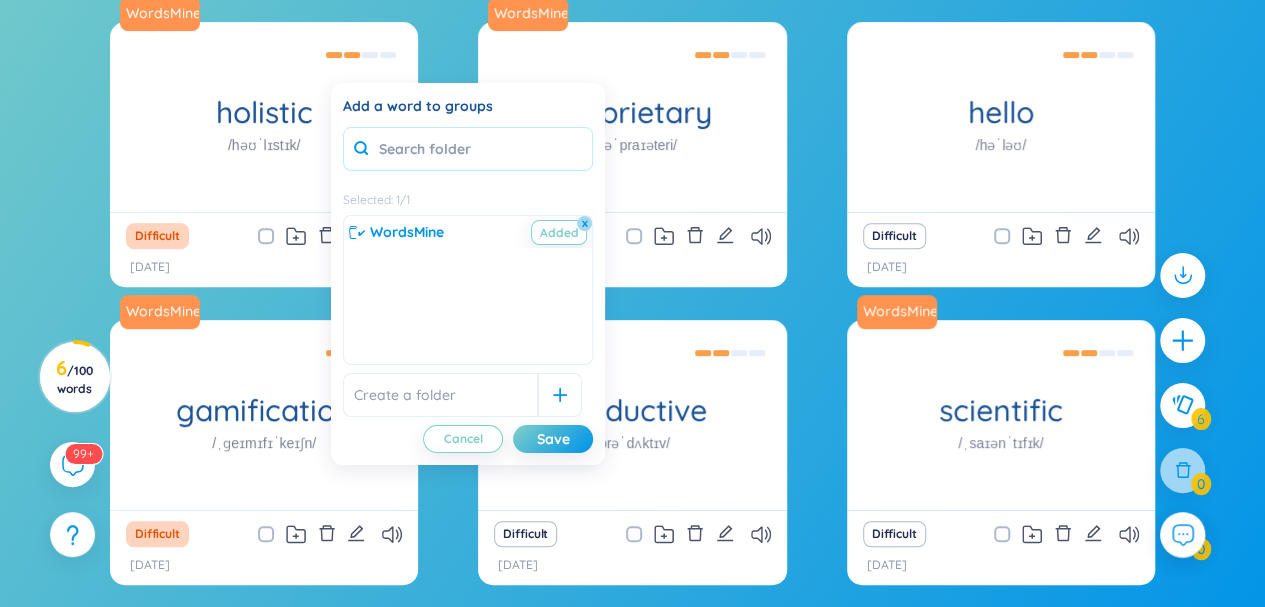 click at bounding box center (468, 149) 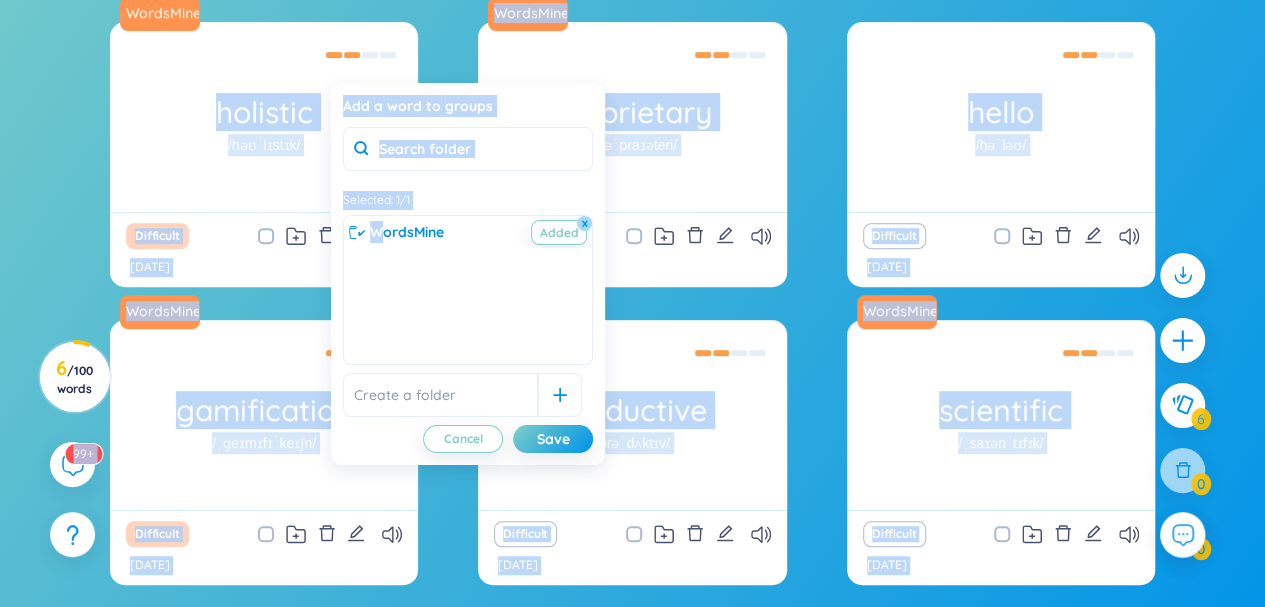 drag, startPoint x: 380, startPoint y: 341, endPoint x: 0, endPoint y: 206, distance: 403.2679 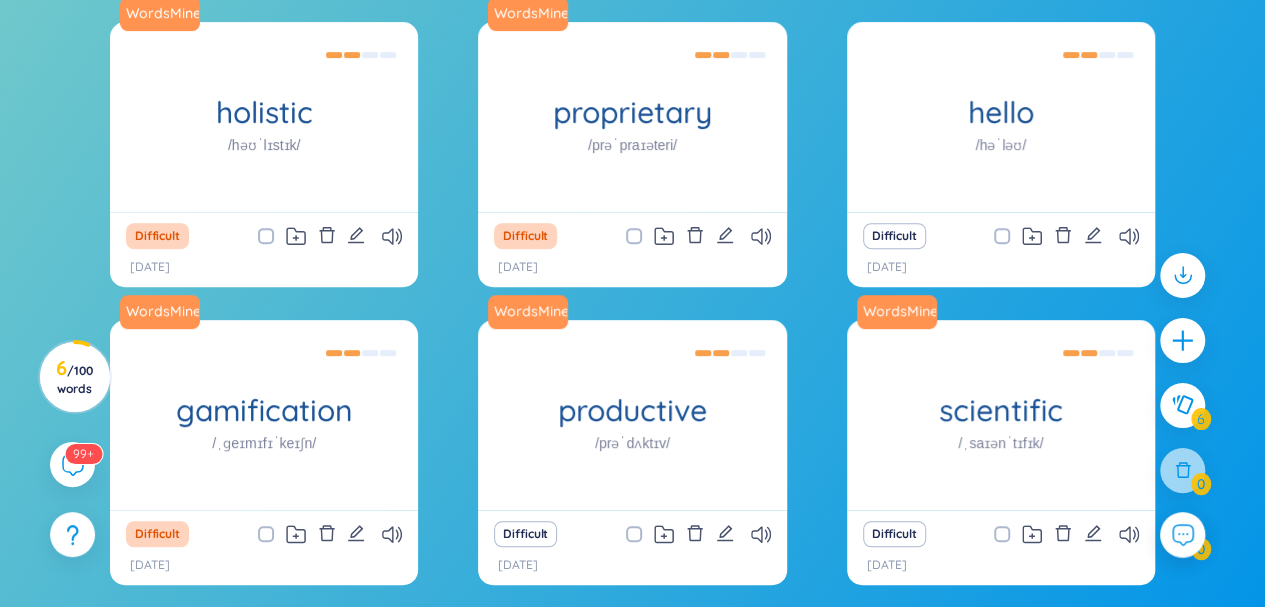 click on "Words Mine Min e holistic /həʊˈlɪstɪk/ [PERSON_NAME]
Eg :  I   want   to   holistic   speaking speakin g   English
( undefined undefin e d )
Eg :  She   took   her   son   to   holistic   and   psychic p syc h ic   healers .
Difficult [DATE] Words Mine Min e proprietary /prəˈpraɪəteri/ Độc   [PERSON_NAME]
Eg :  The   company   developed develop e d   a   proprietary   software softwar e   solution   that   gives giv e s   them   a   competitive competitiv e   advantage advan t ag e   in   the   market . Difficult [DATE] hello /həˈləʊ/ [PERSON_NAME]
Eg :  Hello   how   are ar e   you y o u ? ( [PERSON_NAME] ,  bạn   có   [PERSON_NAME] ?)
Used Us e d   as   a   greeting greetin g   or   to   begin   a   phone phon e   conversation .
Eg :  hello   there ther e ,  [PERSON_NAME] [PERSON_NAME] e ! Difficult [DATE] Words Mine Min e gamification /ˌɡeɪmɪfɪˈkeɪʃn/ Trò   [PERSON_NAME]
Eg :  The   fitness   app   uses   gamification   to   motivate motivat e   users   to   exercise exercis e   by" at bounding box center (632, 336) 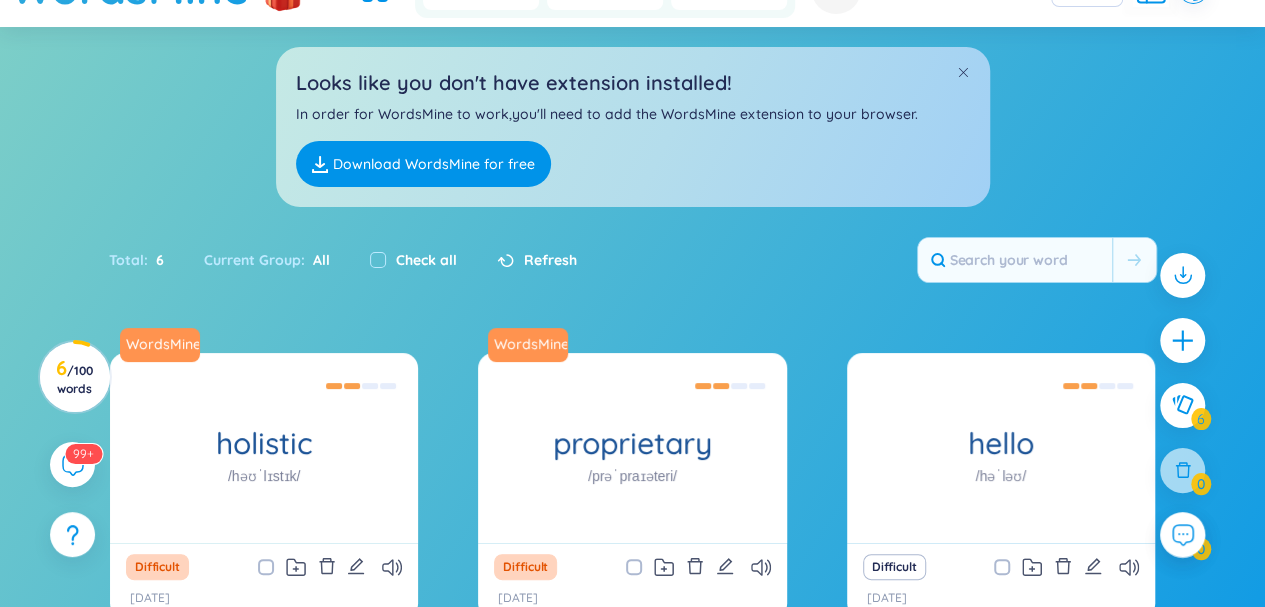 scroll, scrollTop: 0, scrollLeft: 0, axis: both 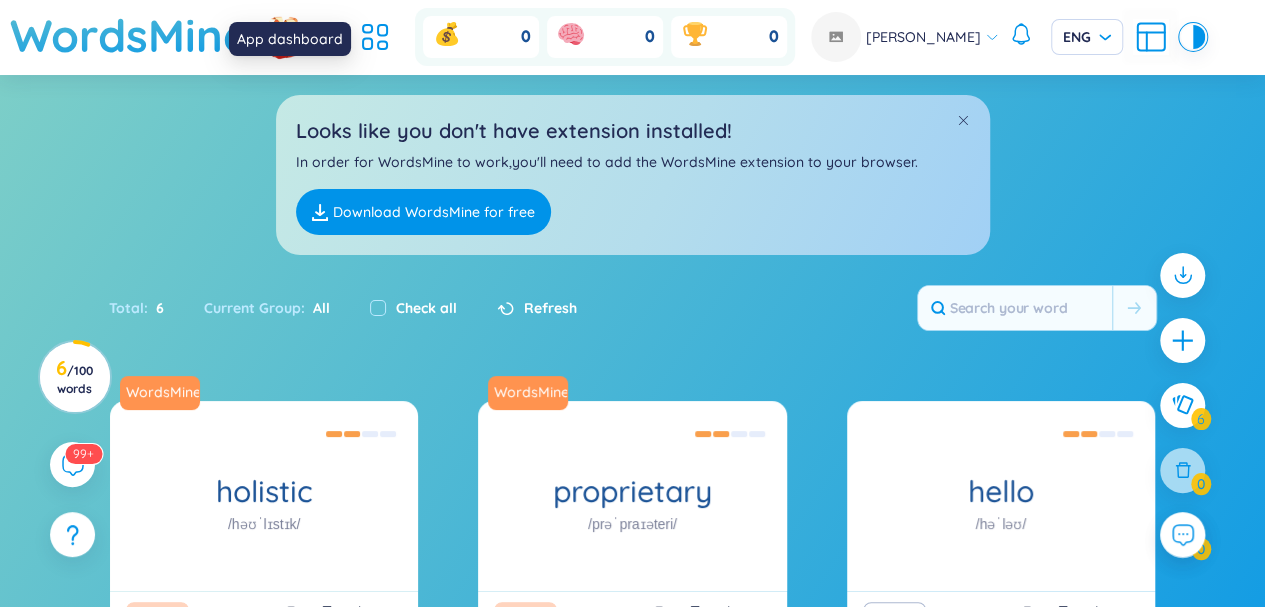 click 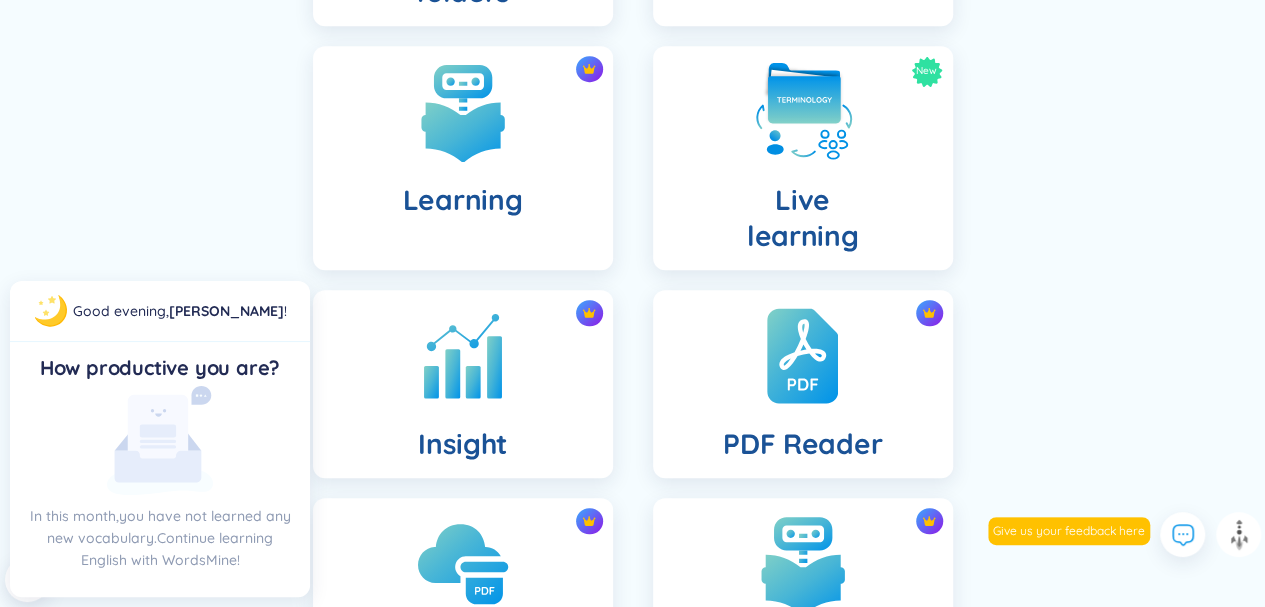 click on "Live" at bounding box center (802, 199) 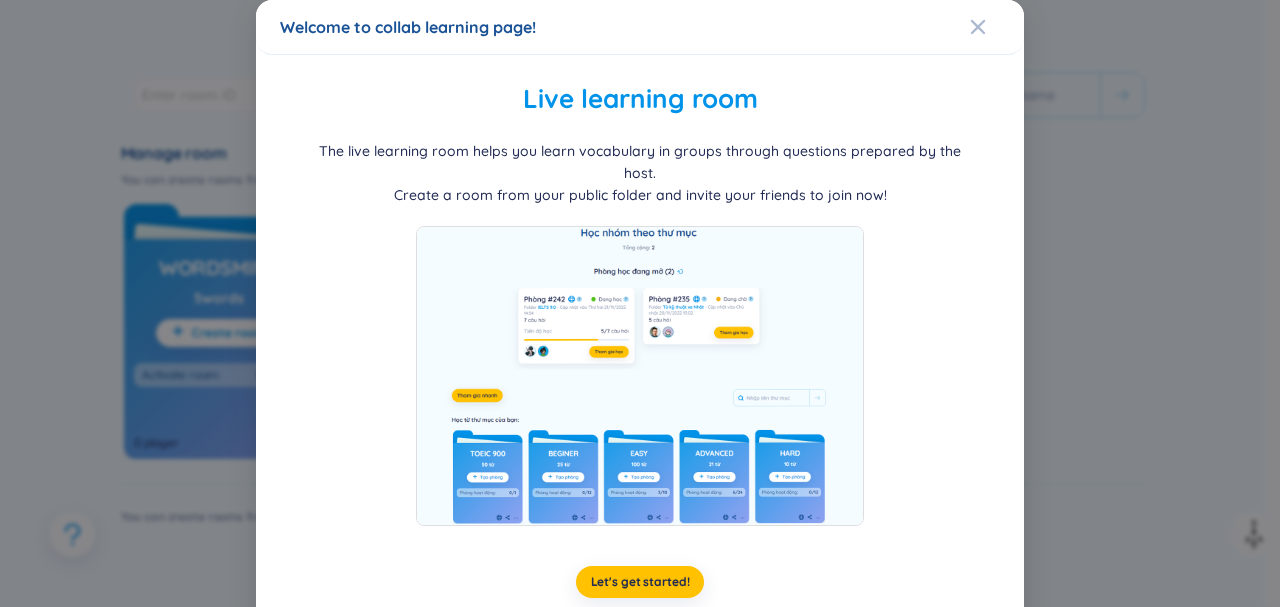 scroll, scrollTop: 94, scrollLeft: 0, axis: vertical 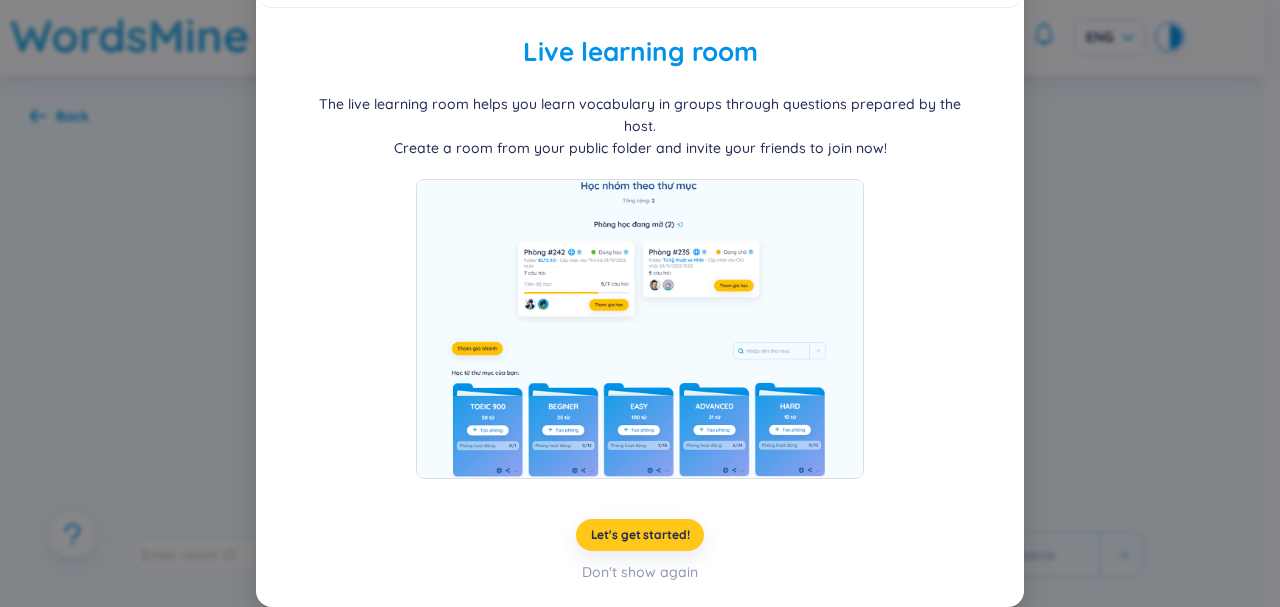 click on "Let's   get   started !" at bounding box center (640, 535) 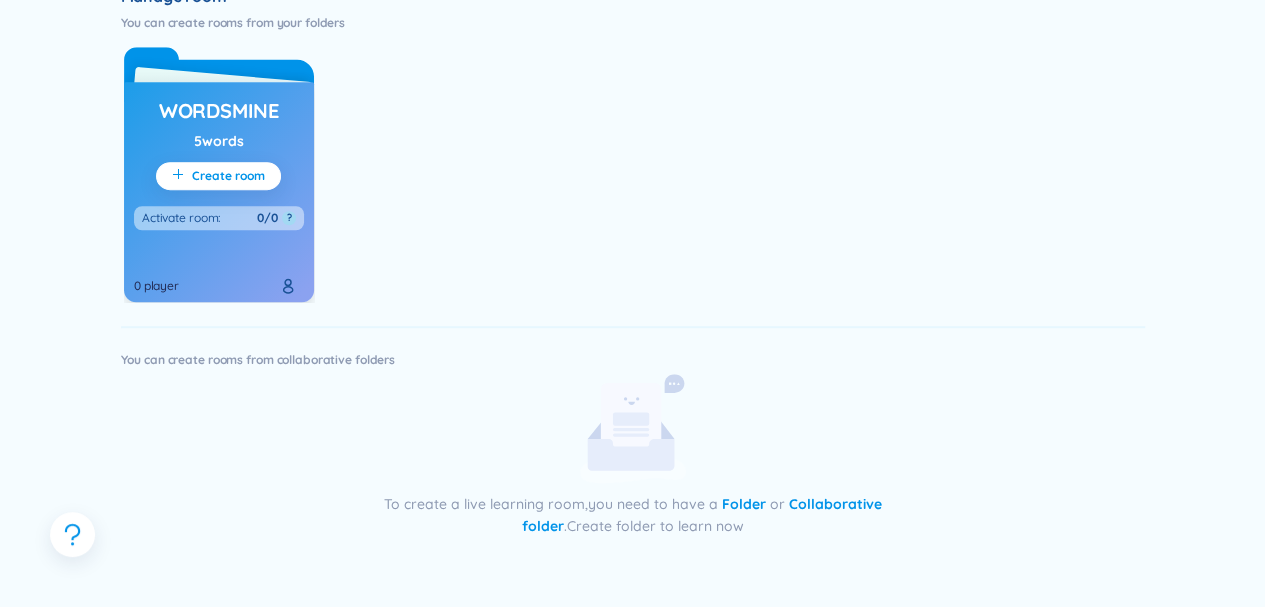scroll, scrollTop: 626, scrollLeft: 0, axis: vertical 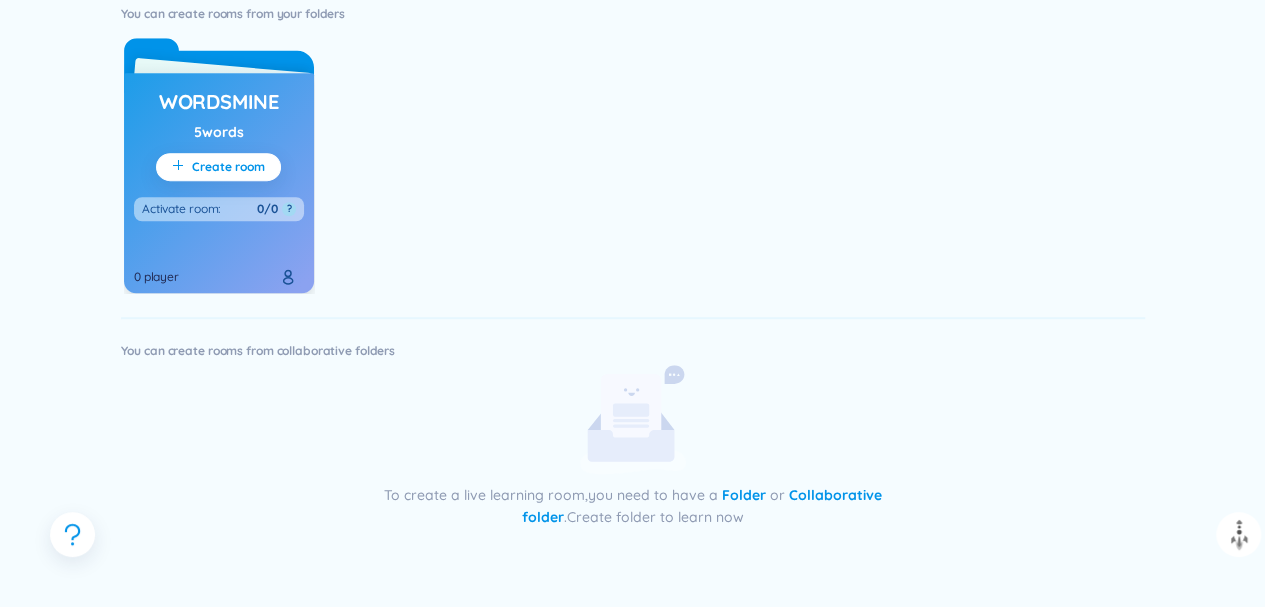 click on "Mine" at bounding box center [255, 101] 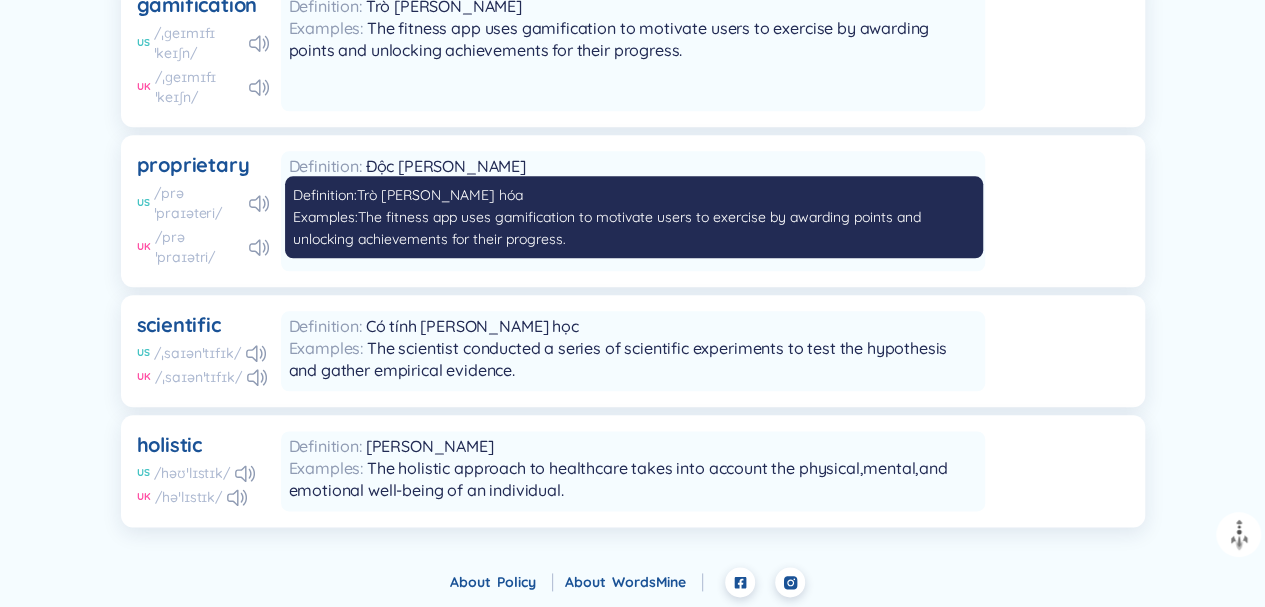 scroll, scrollTop: 1129, scrollLeft: 0, axis: vertical 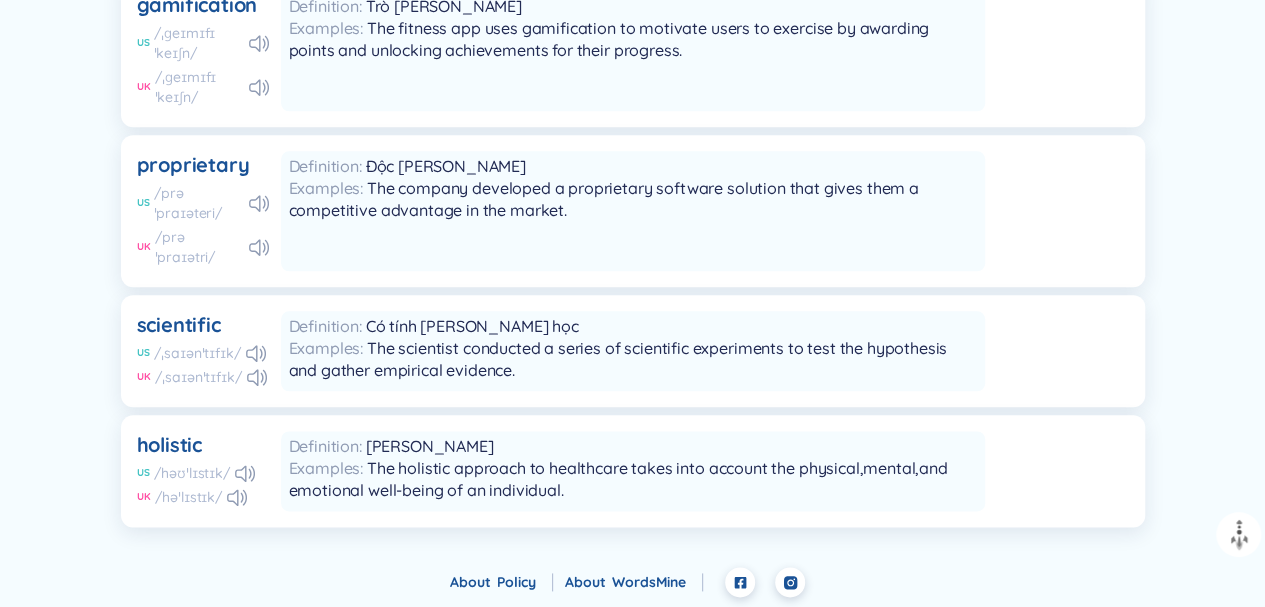 click 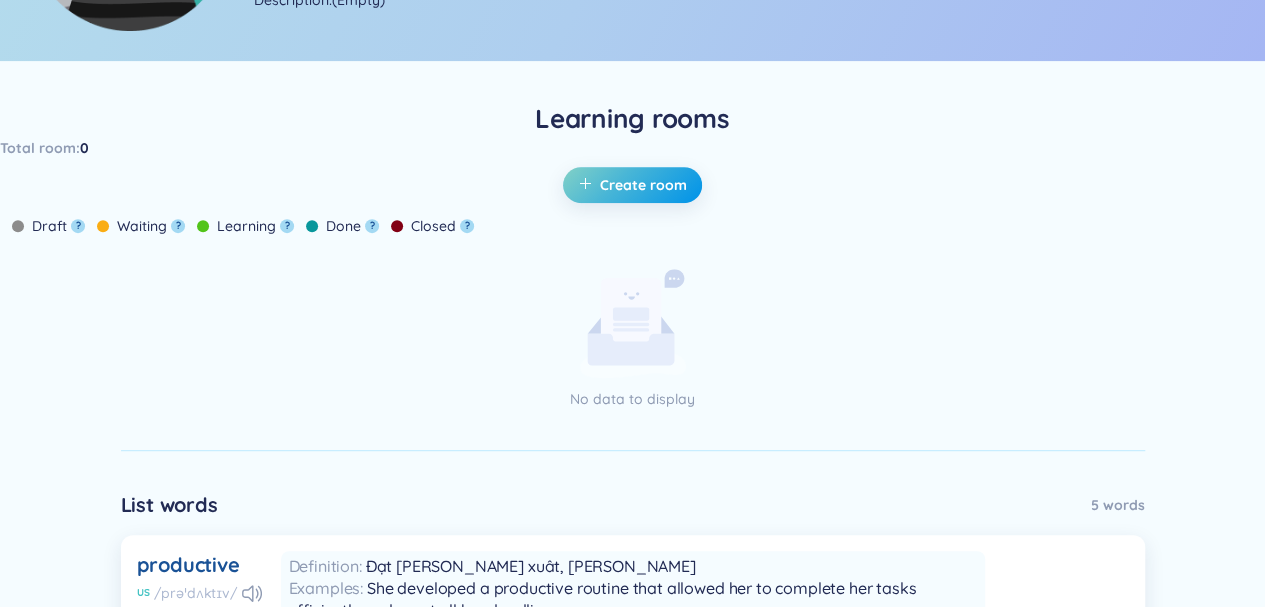 scroll, scrollTop: 0, scrollLeft: 0, axis: both 